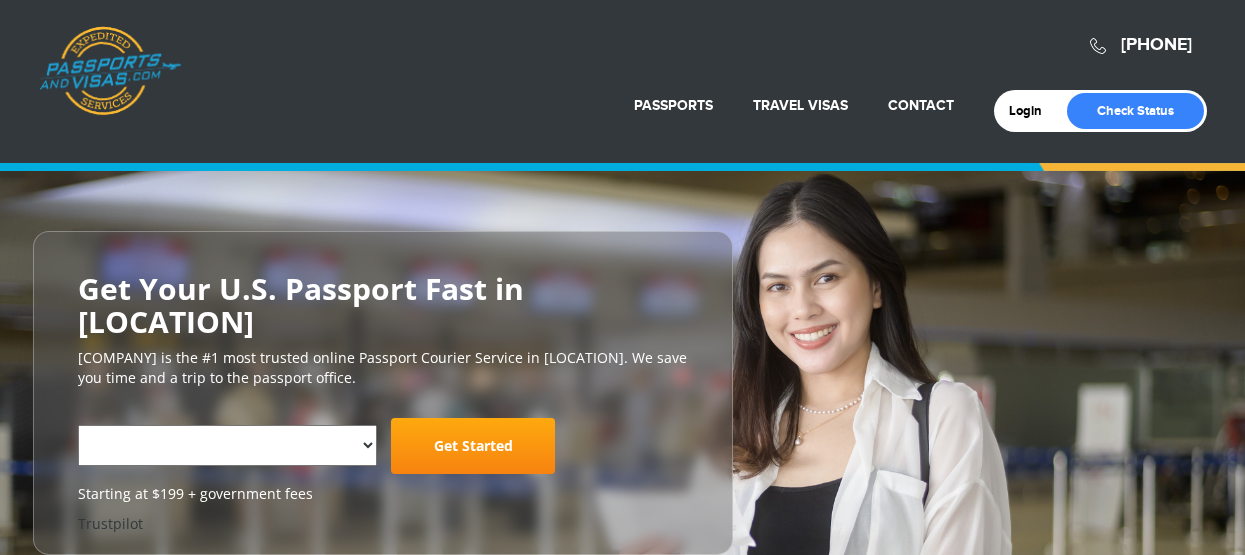 scroll, scrollTop: 0, scrollLeft: 0, axis: both 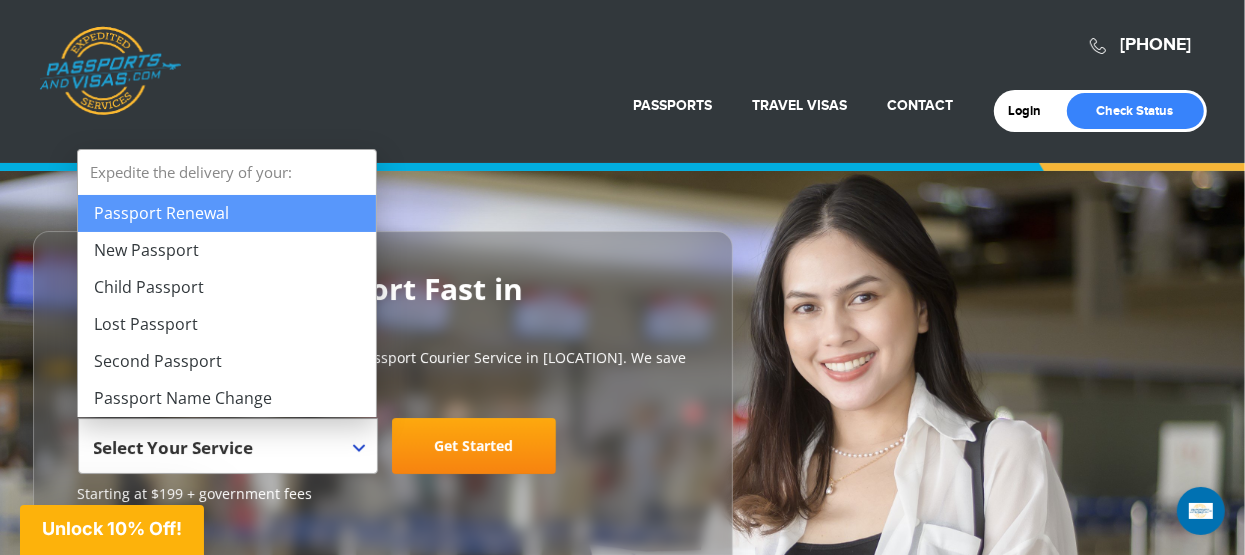 click at bounding box center (367, 432) 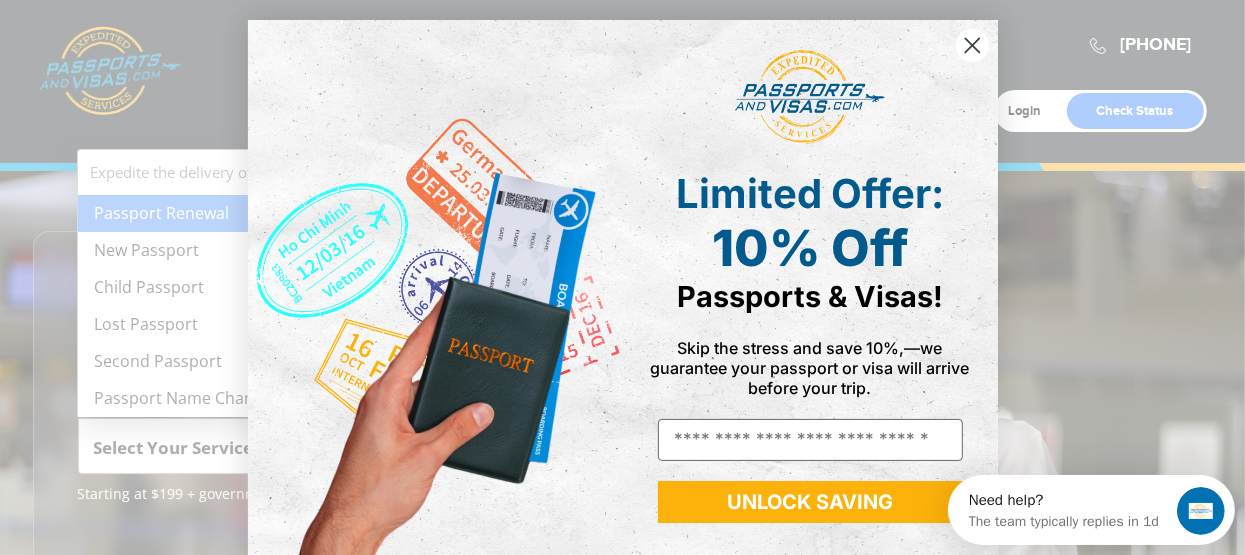 scroll, scrollTop: 0, scrollLeft: 0, axis: both 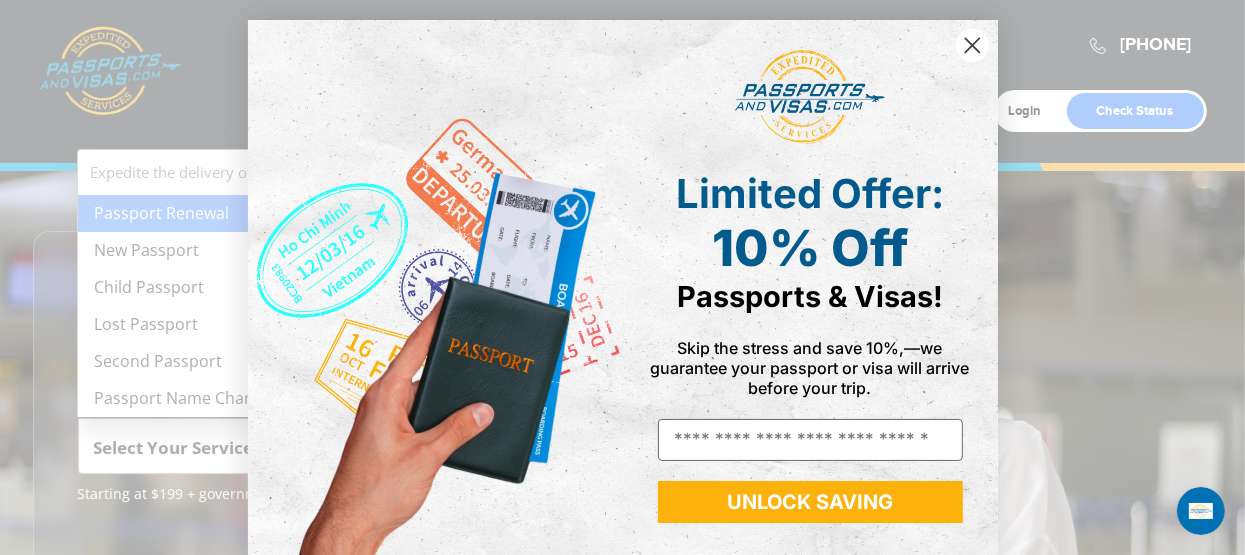 click 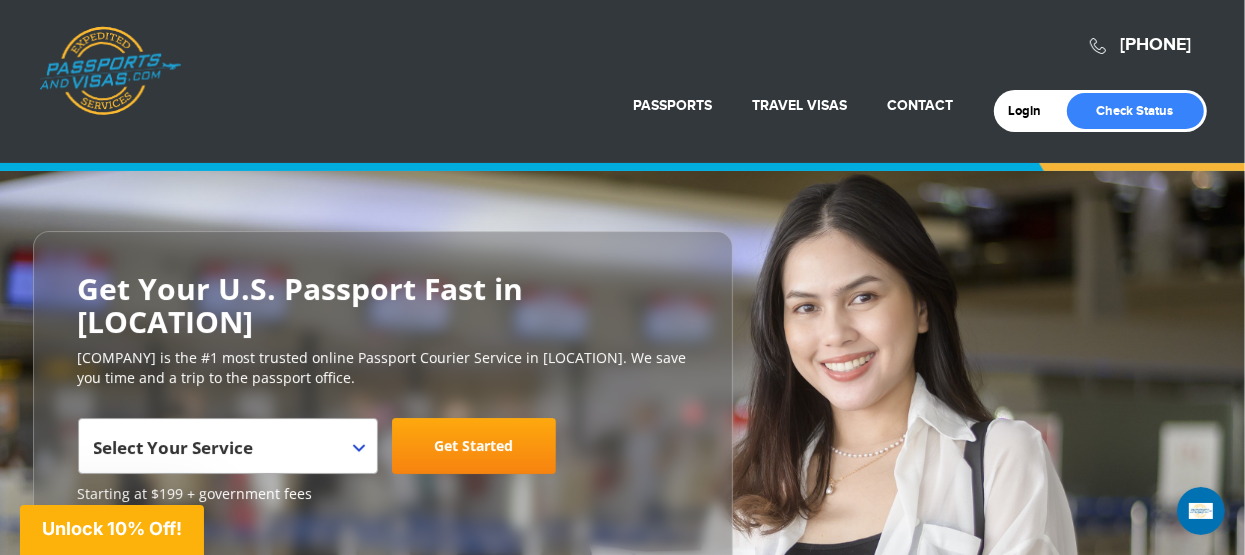 click at bounding box center (359, 448) 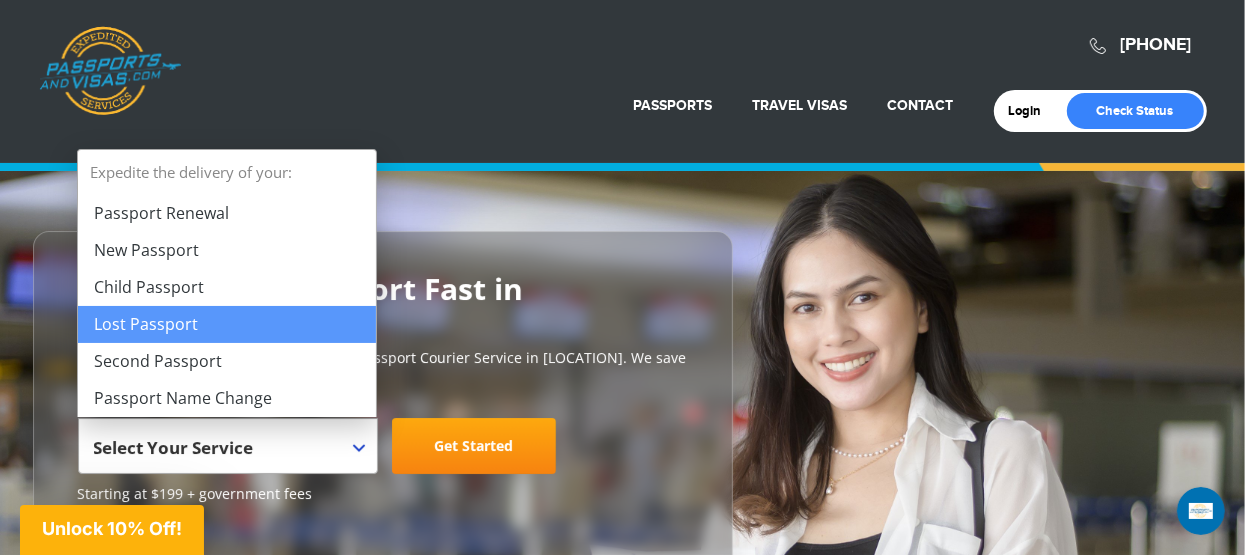 select on "**********" 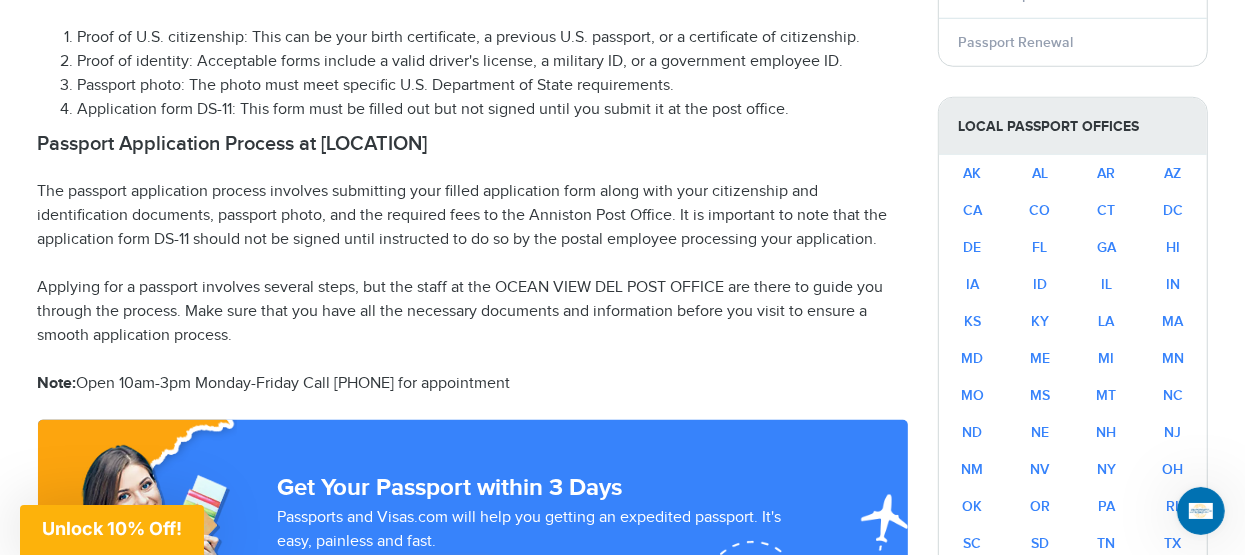 scroll, scrollTop: 1170, scrollLeft: 0, axis: vertical 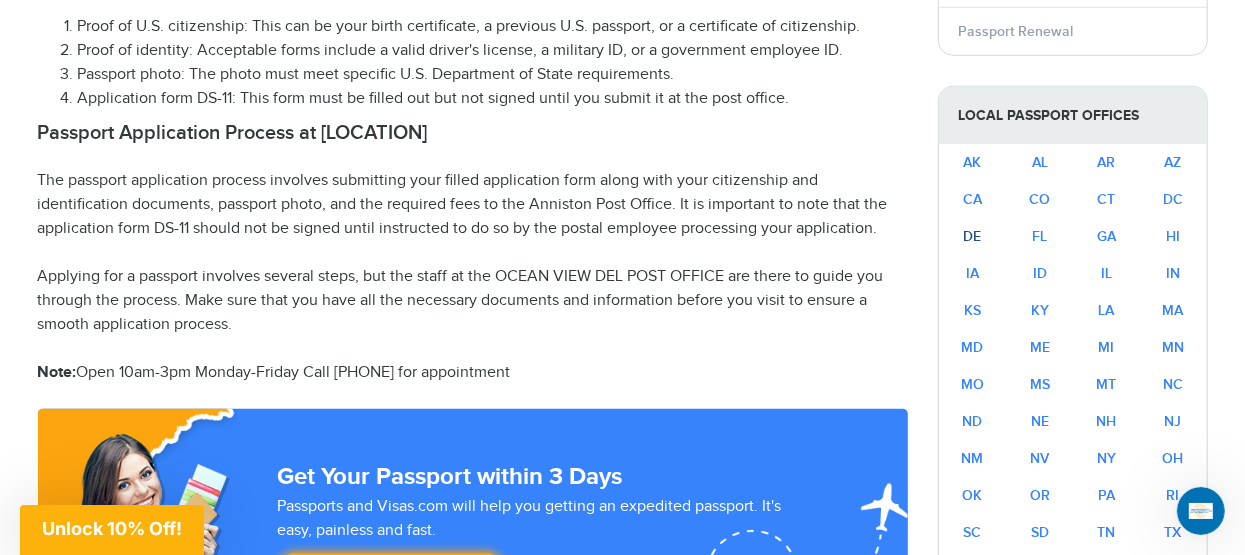 click on "DE" at bounding box center [973, 236] 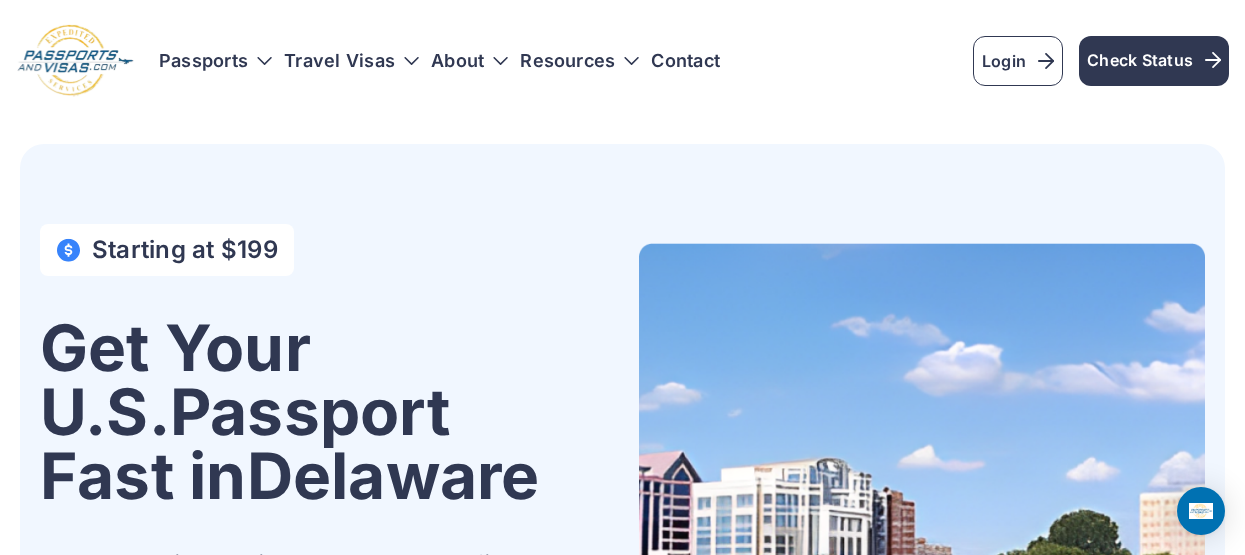 scroll, scrollTop: 0, scrollLeft: 0, axis: both 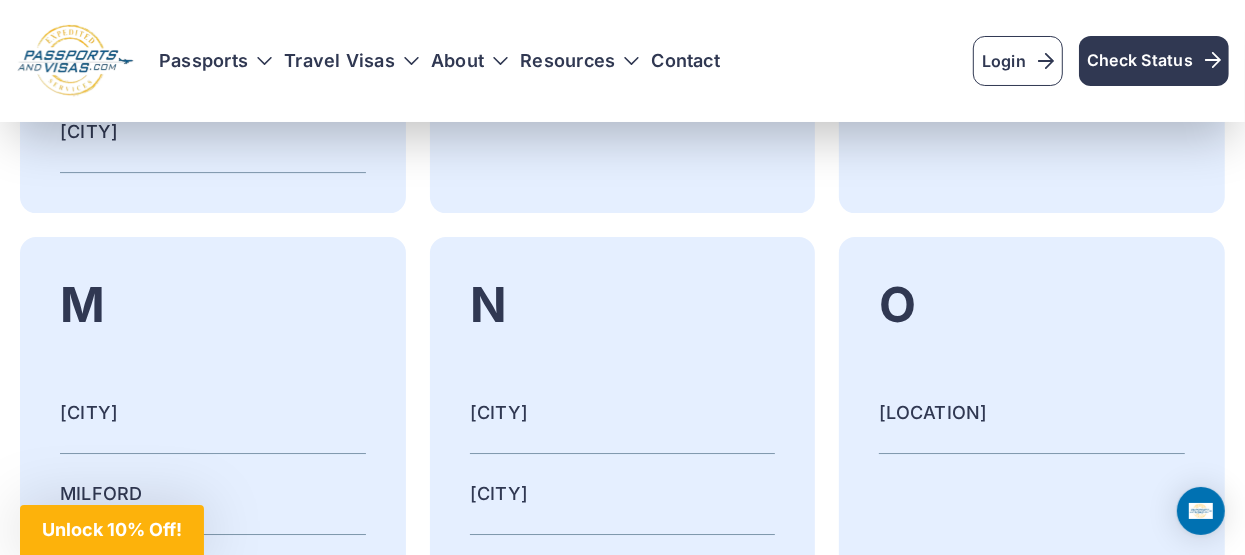 click on "OCEAN VIEW" at bounding box center (933, 412) 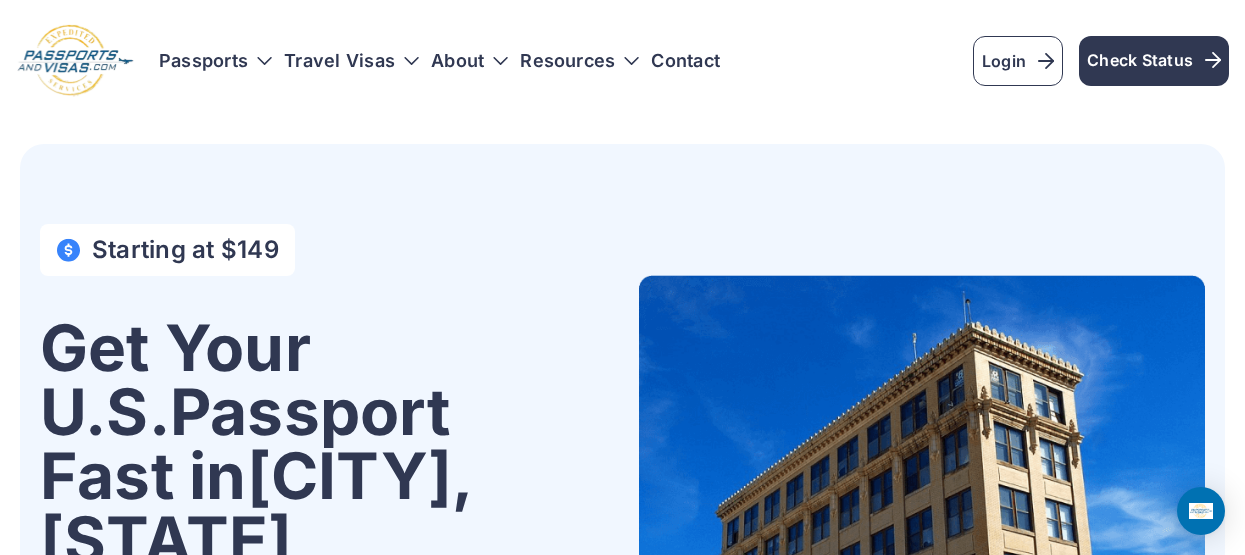 scroll, scrollTop: 0, scrollLeft: 0, axis: both 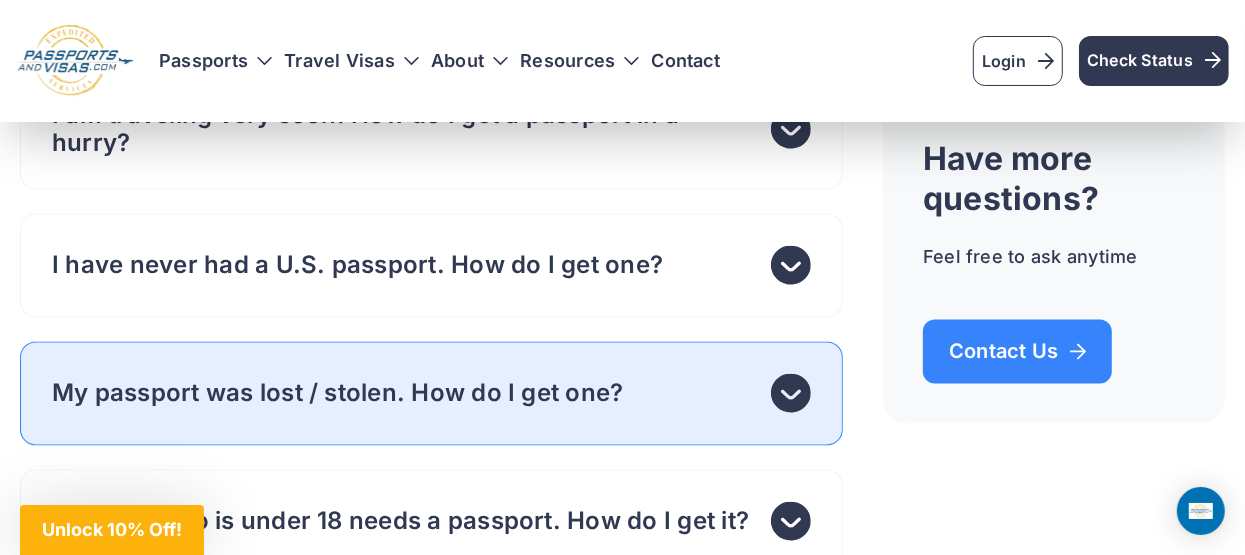 click 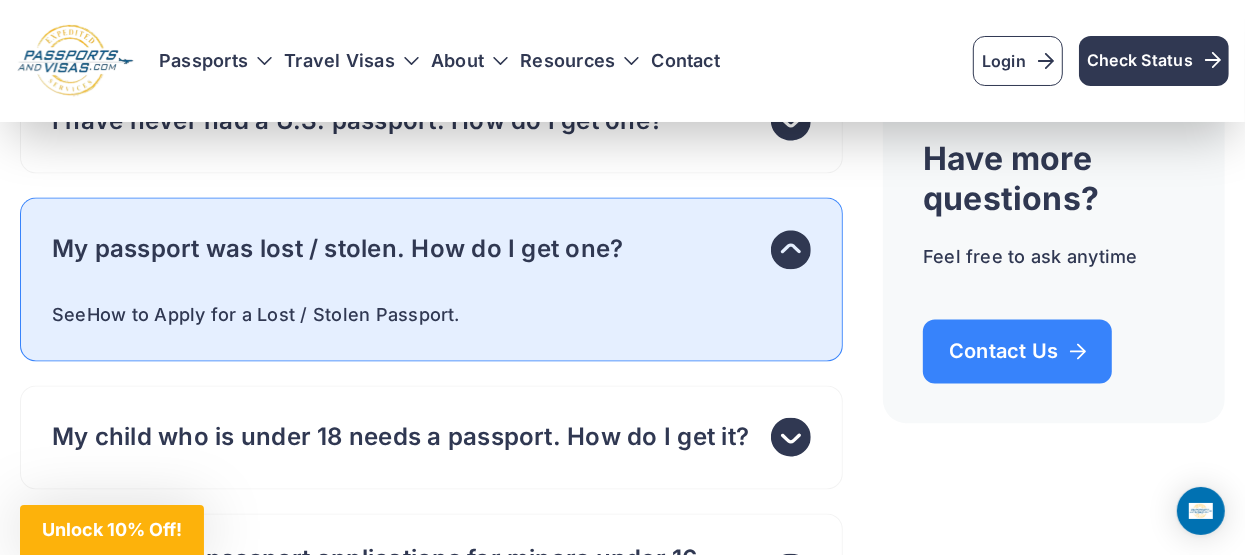 scroll, scrollTop: 7422, scrollLeft: 0, axis: vertical 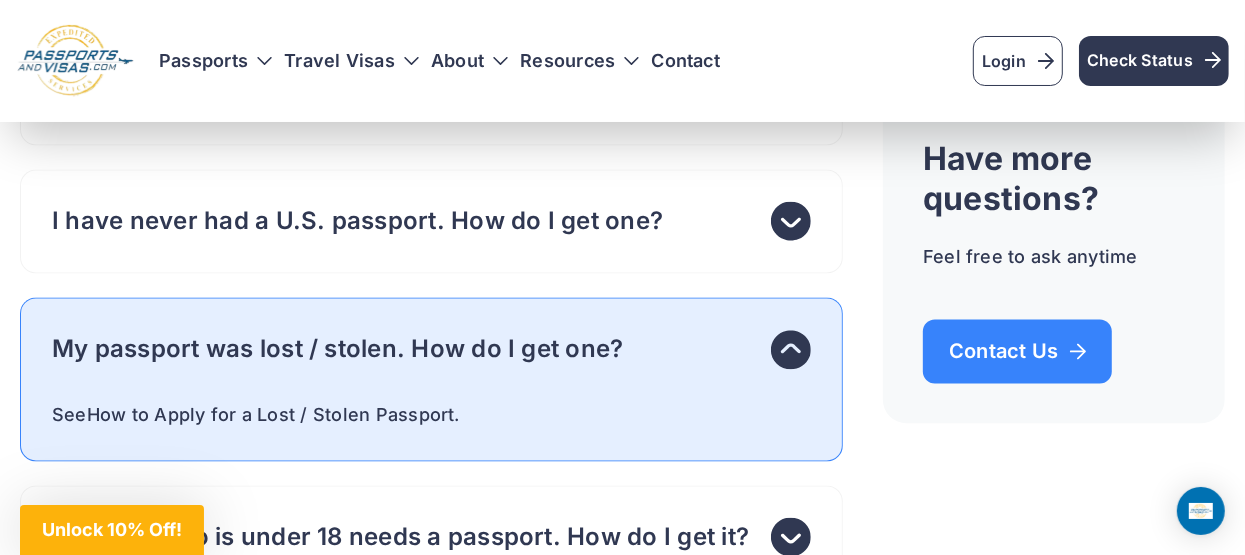 click on "How to Apply for a Lost / Stolen Passport" at bounding box center [271, 415] 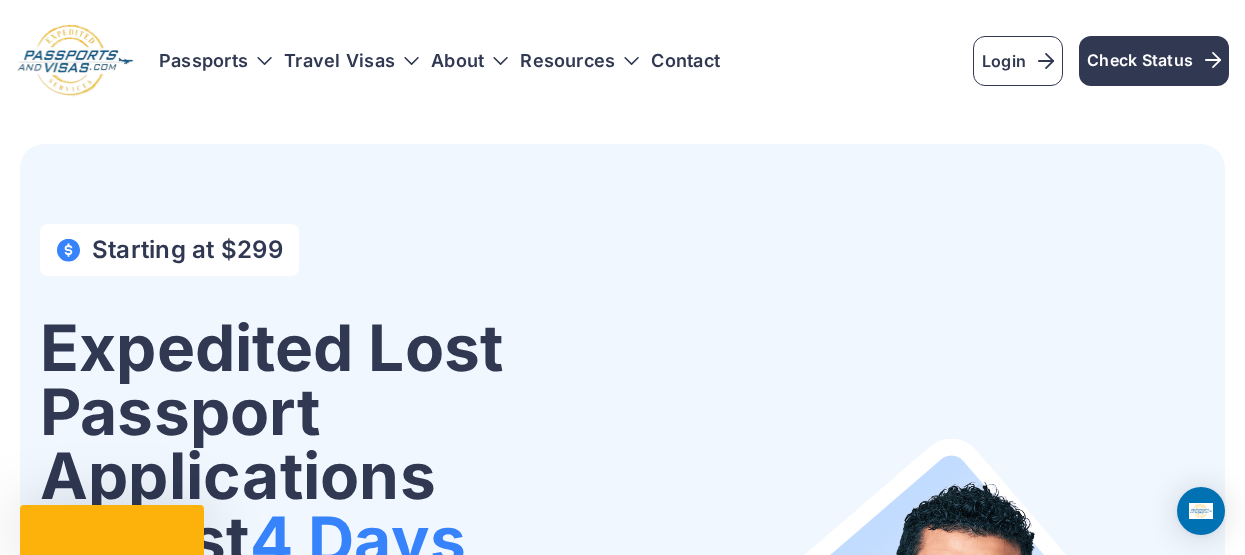 scroll, scrollTop: 0, scrollLeft: 0, axis: both 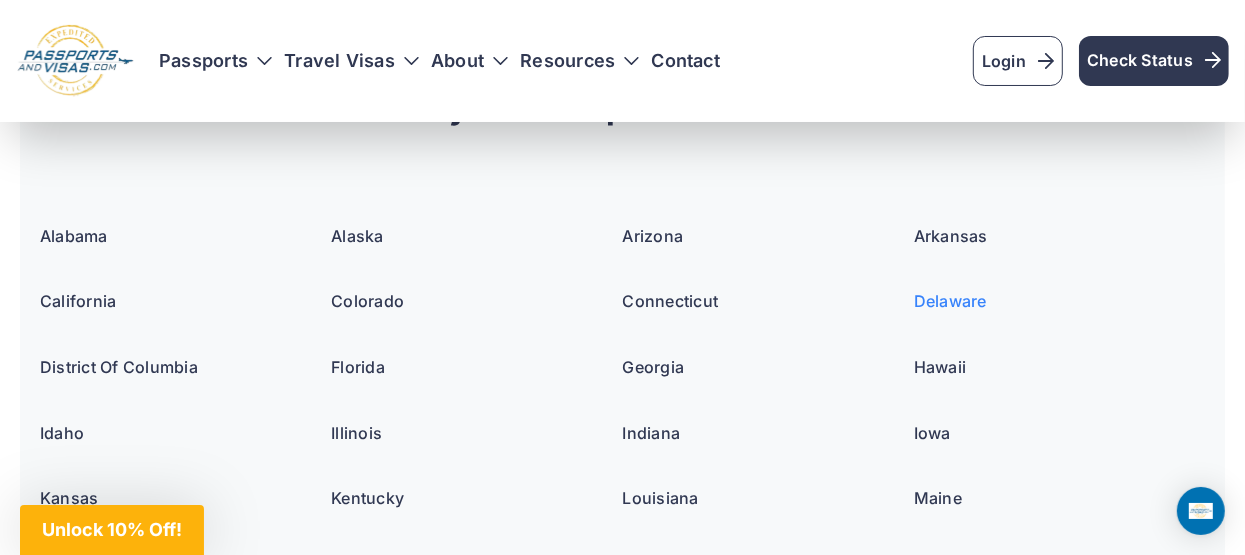 click on "Delaware" at bounding box center [950, 301] 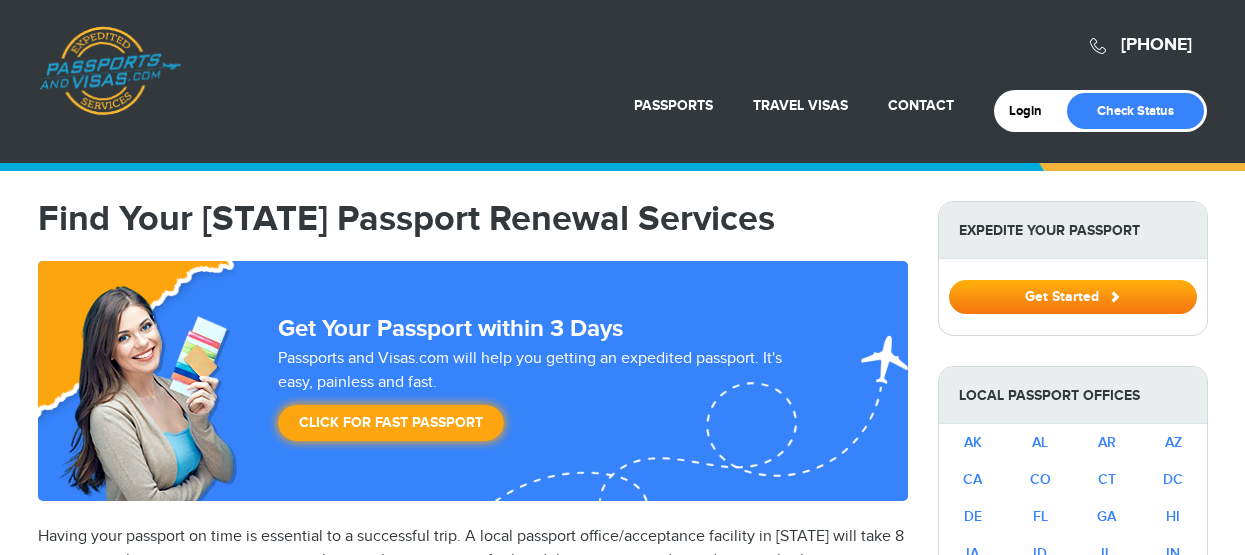 scroll, scrollTop: 0, scrollLeft: 0, axis: both 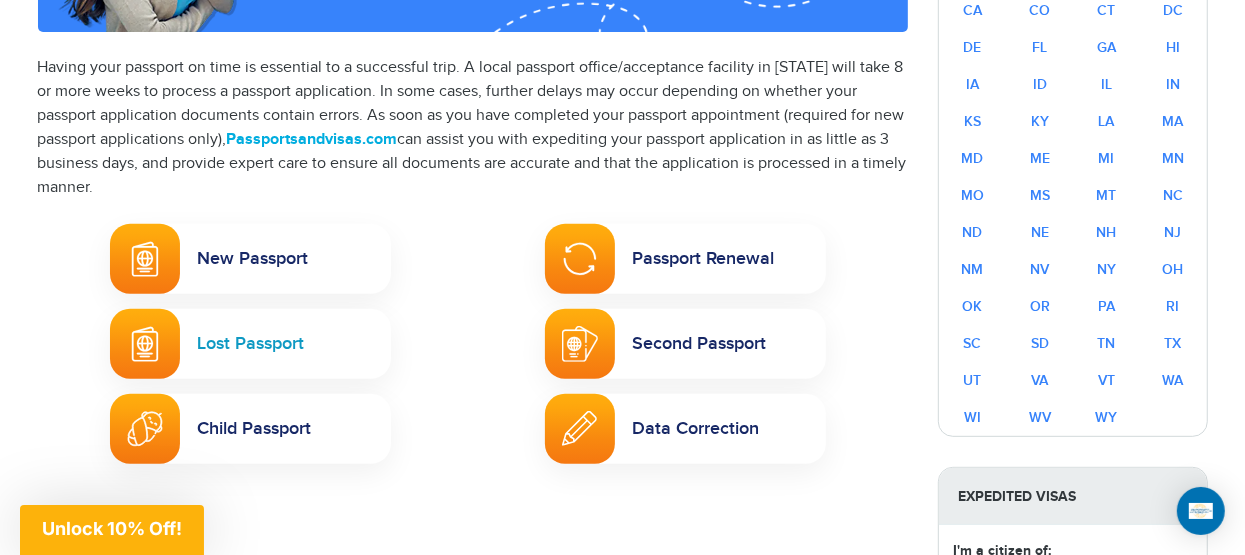 click on "Lost Passport" at bounding box center (250, 344) 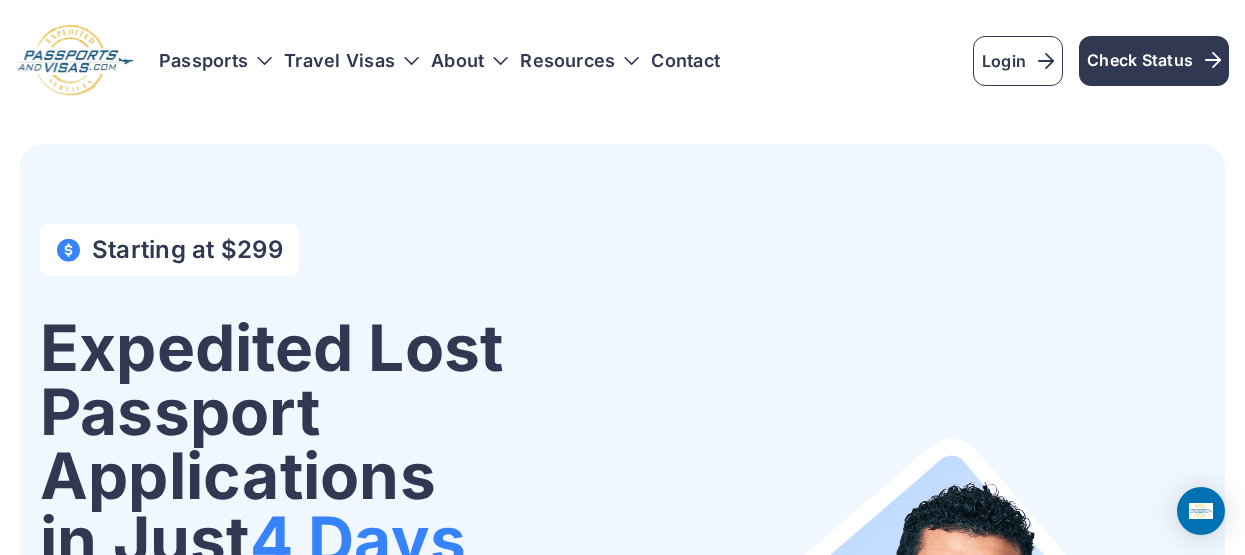 scroll, scrollTop: 0, scrollLeft: 0, axis: both 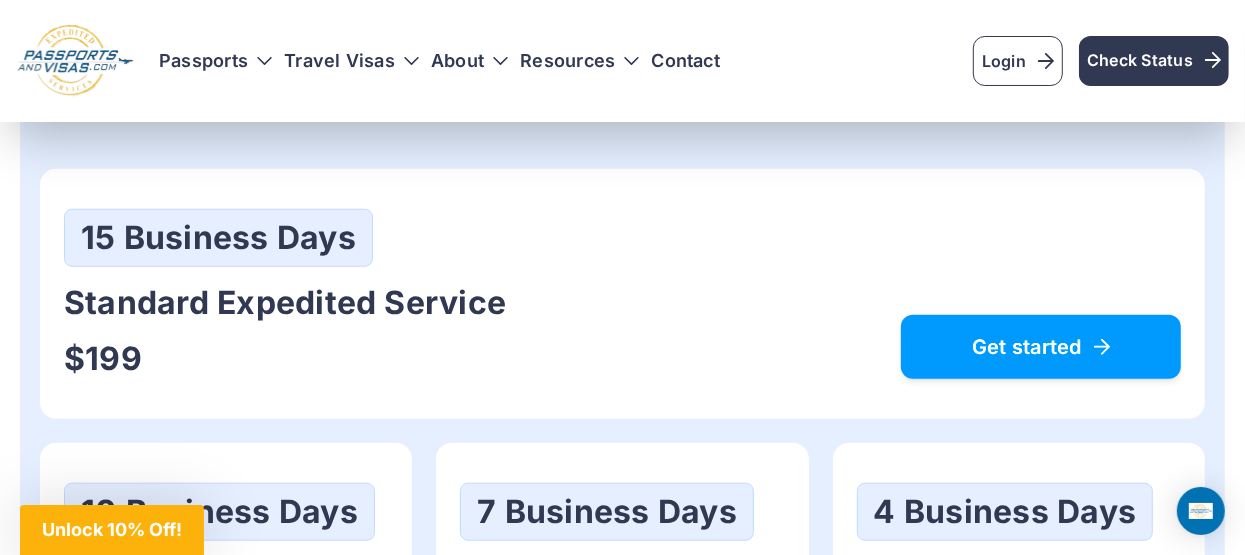 click on "Get started" at bounding box center [1041, 347] 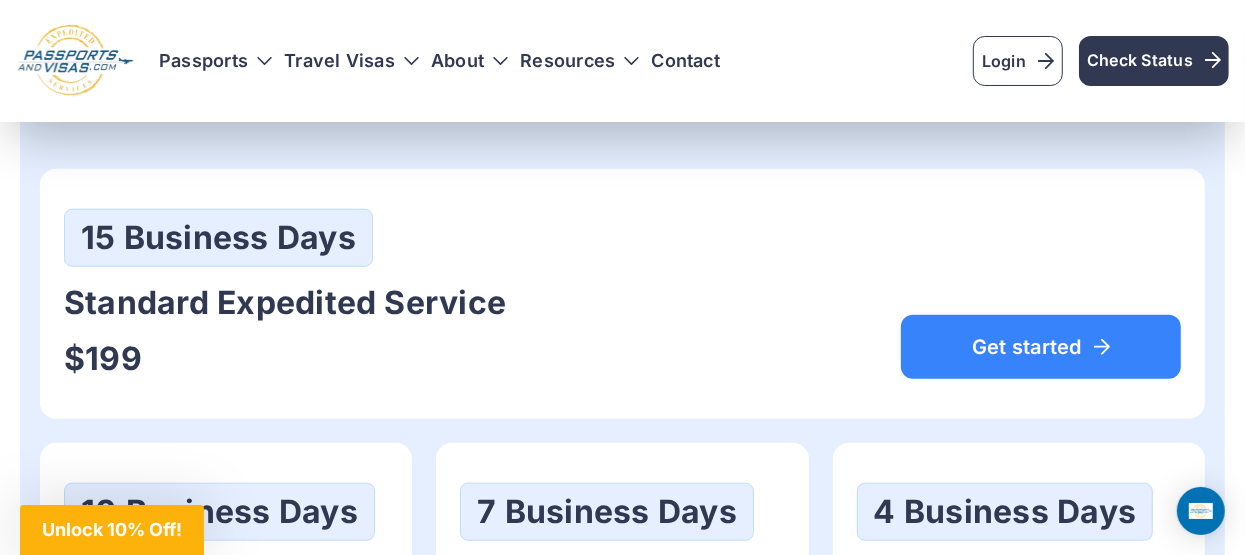 drag, startPoint x: 1039, startPoint y: 334, endPoint x: 1027, endPoint y: 221, distance: 113.63538 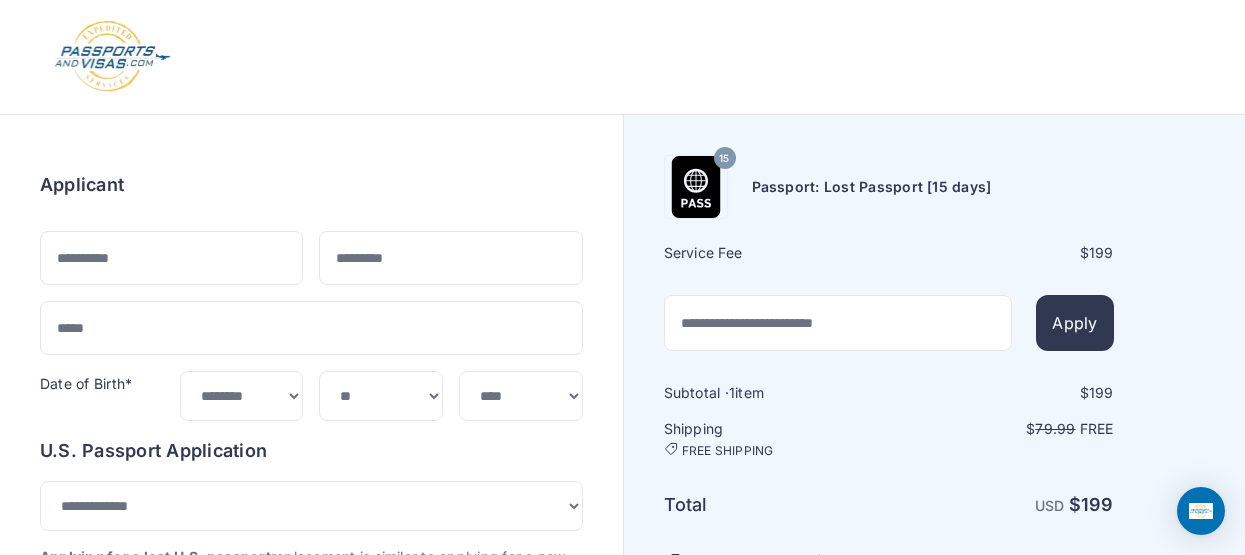 select on "****" 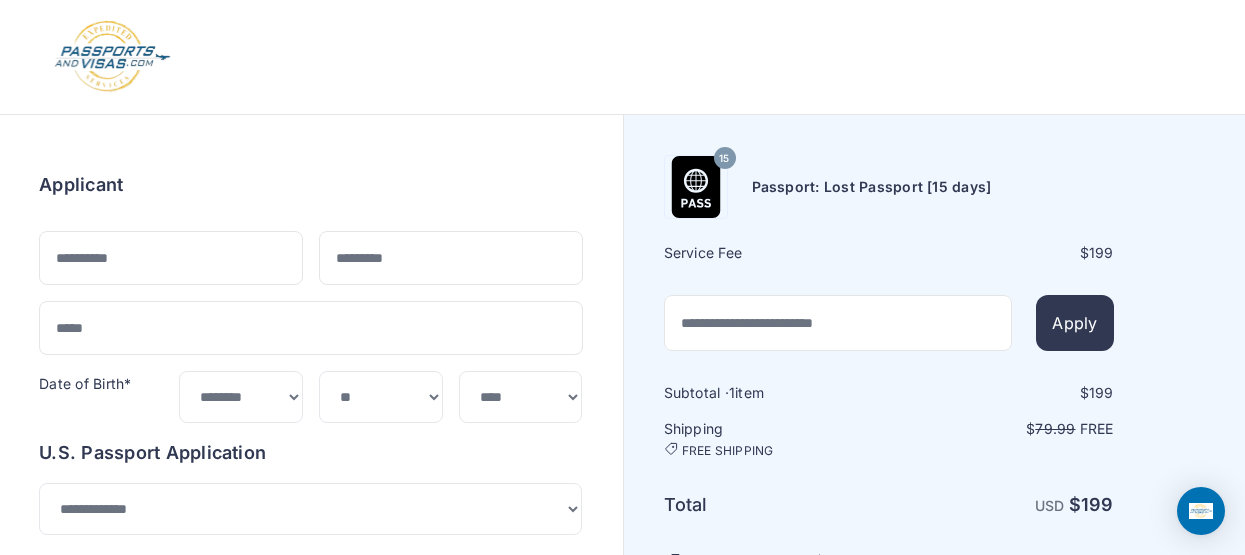 scroll, scrollTop: 0, scrollLeft: 0, axis: both 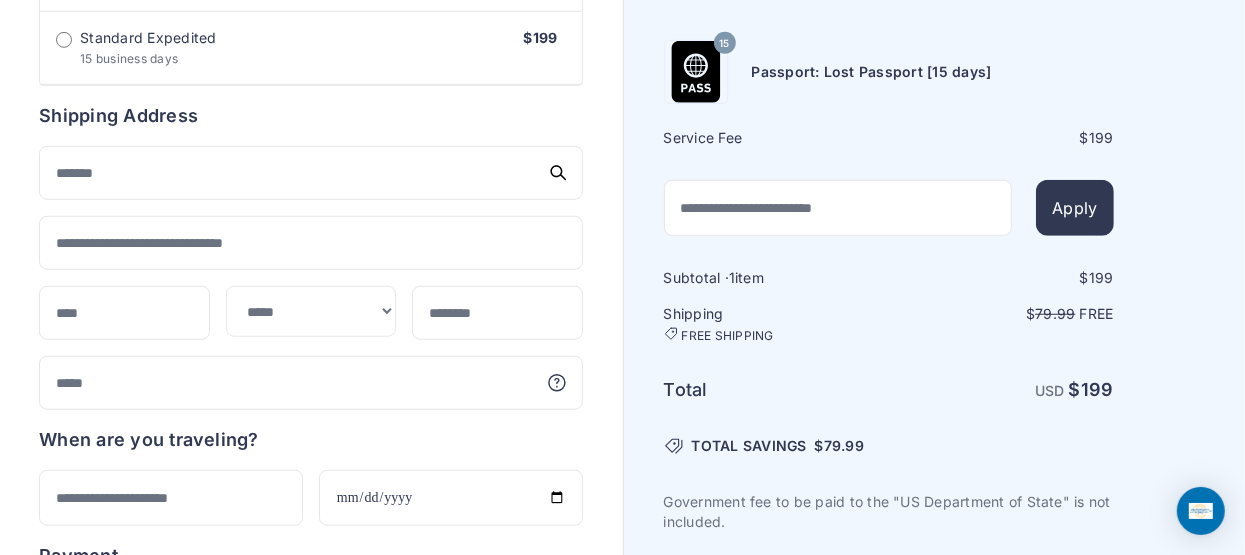 click on "[NUMBER]
Passport: Lost Passport [15 days]
Service Fee
$ 199
Apply
1" at bounding box center (935, 56) 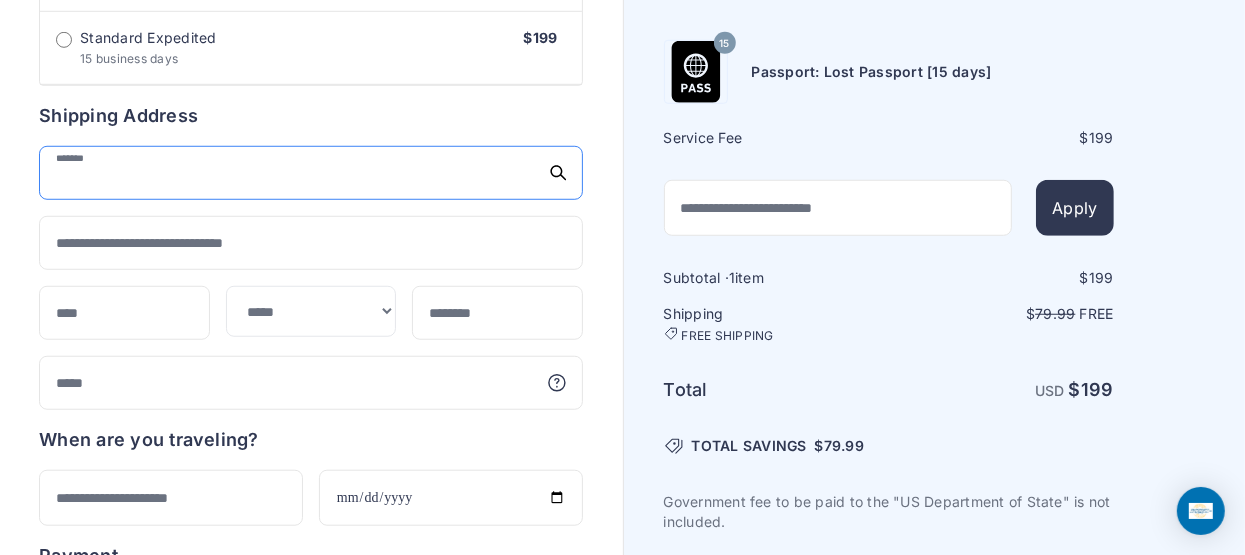 click at bounding box center [310, 173] 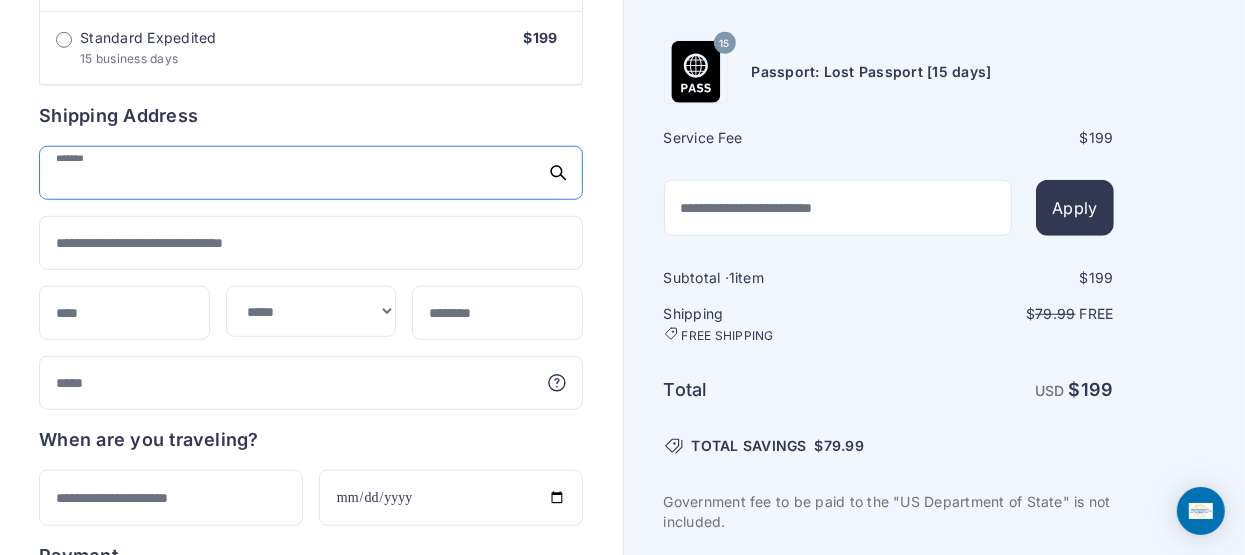 type on "**********" 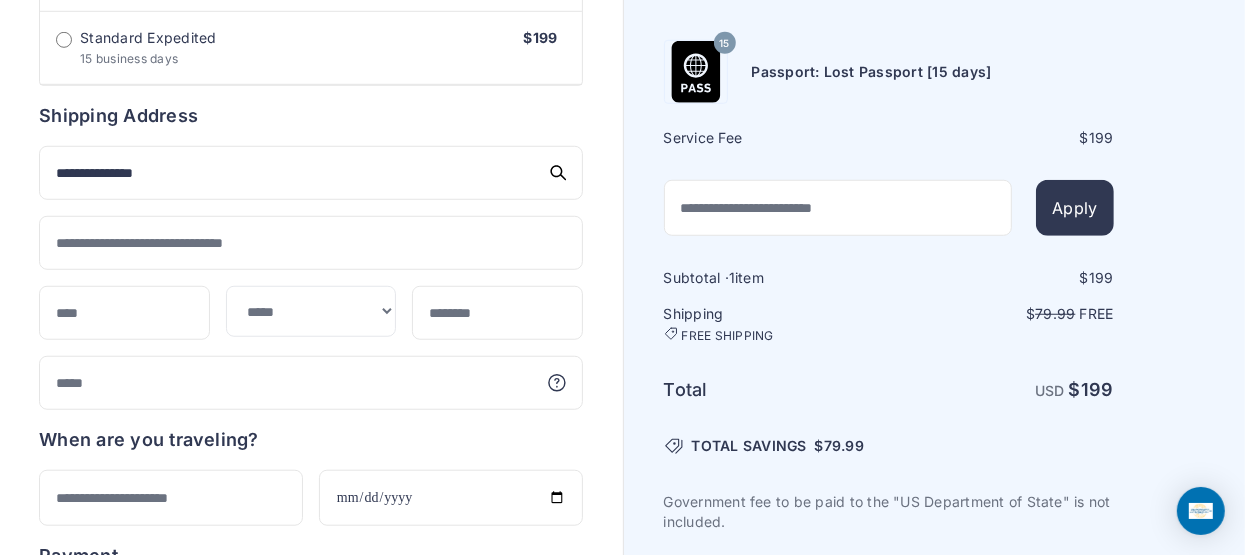 type on "********" 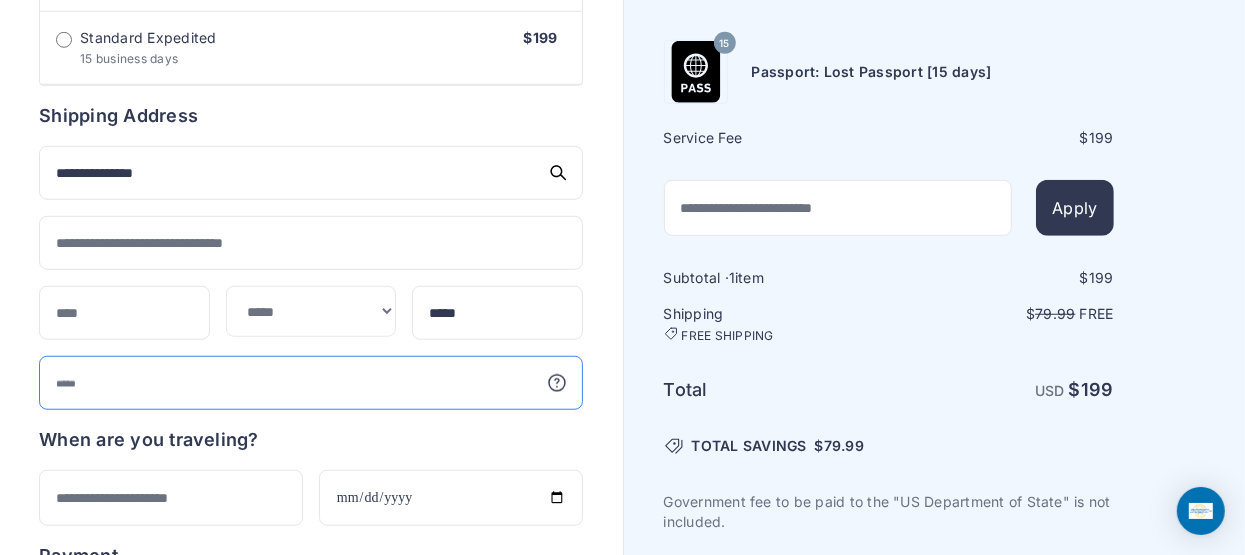 type on "**********" 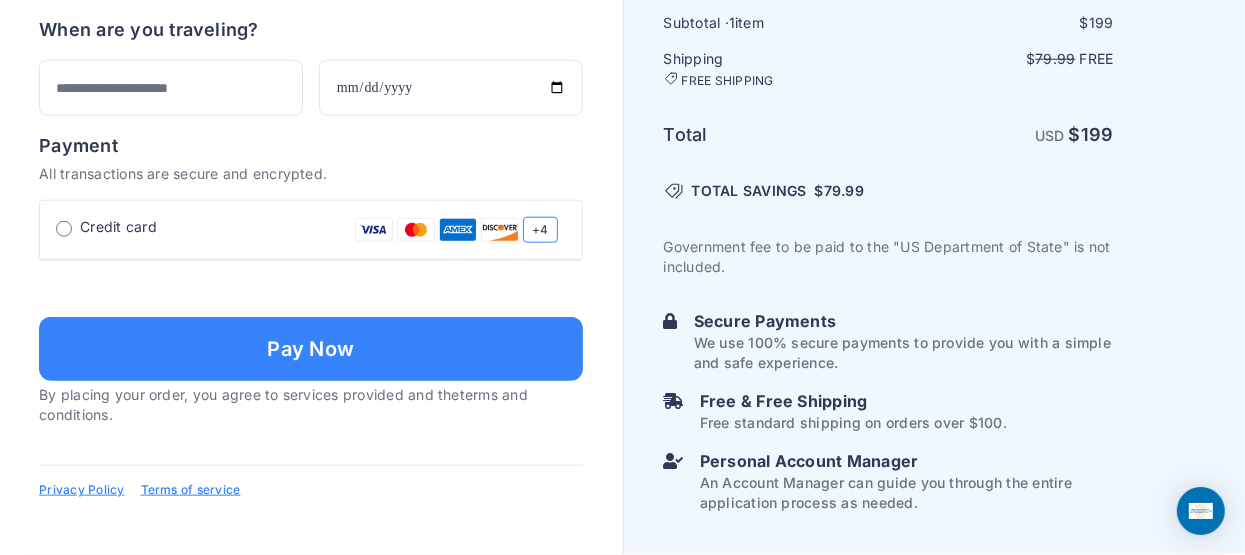 scroll, scrollTop: 1502, scrollLeft: 0, axis: vertical 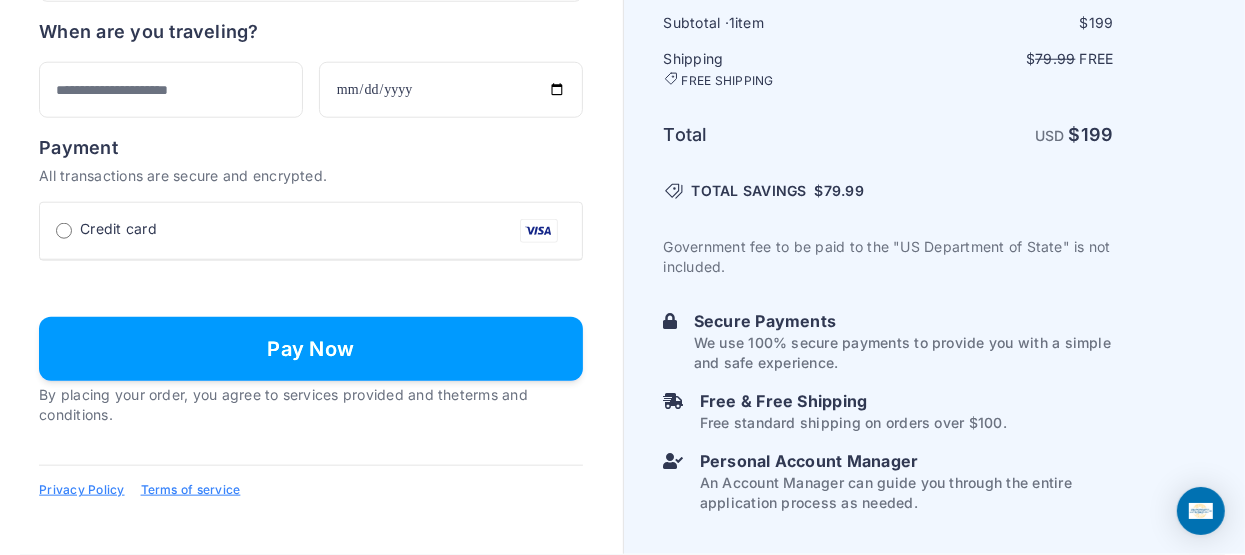 click on "Pay Now" at bounding box center [310, 349] 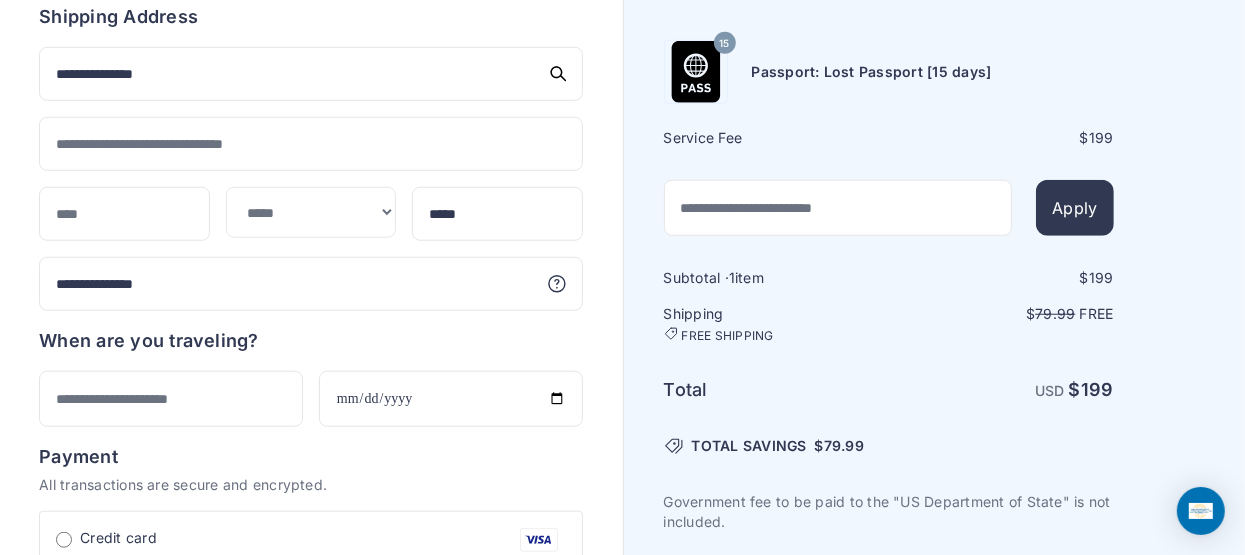 scroll, scrollTop: 1087, scrollLeft: 0, axis: vertical 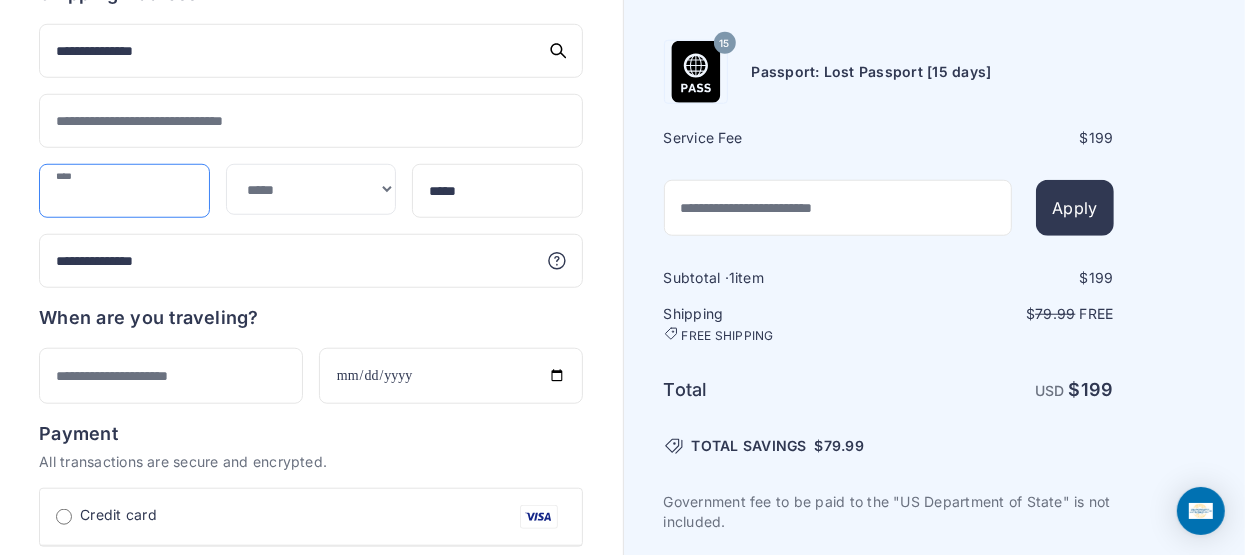 click at bounding box center (124, 191) 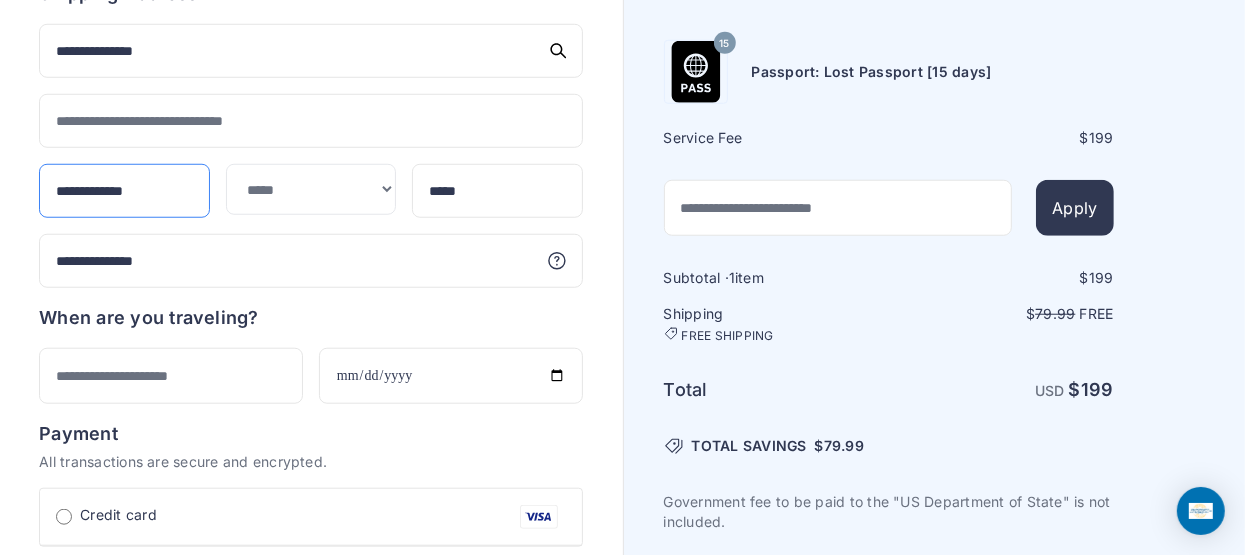 type on "**********" 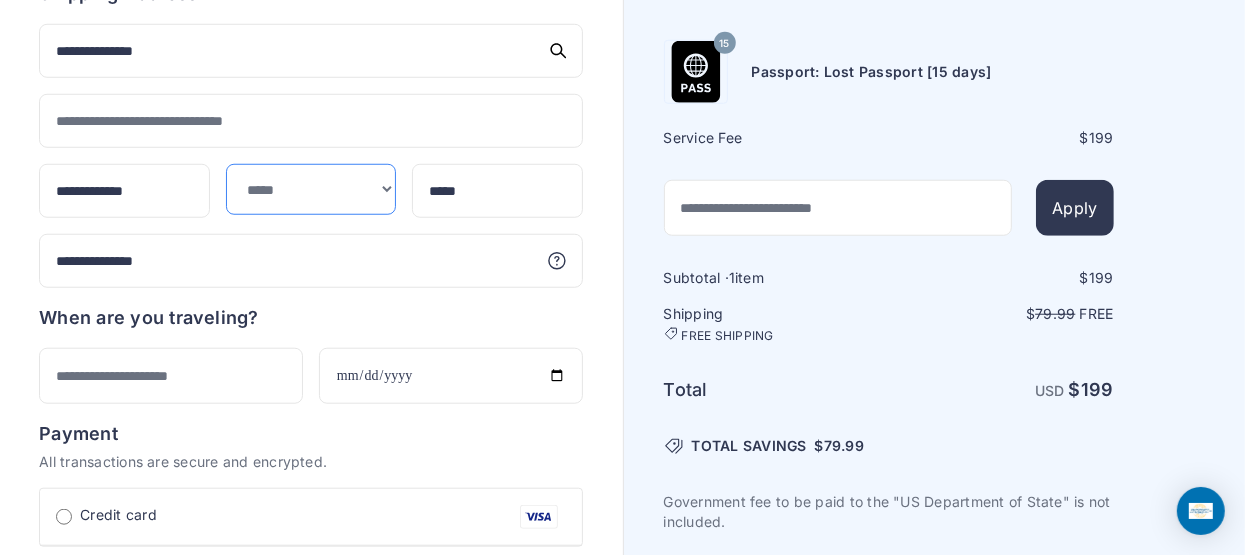 click on "**********" at bounding box center [311, 190] 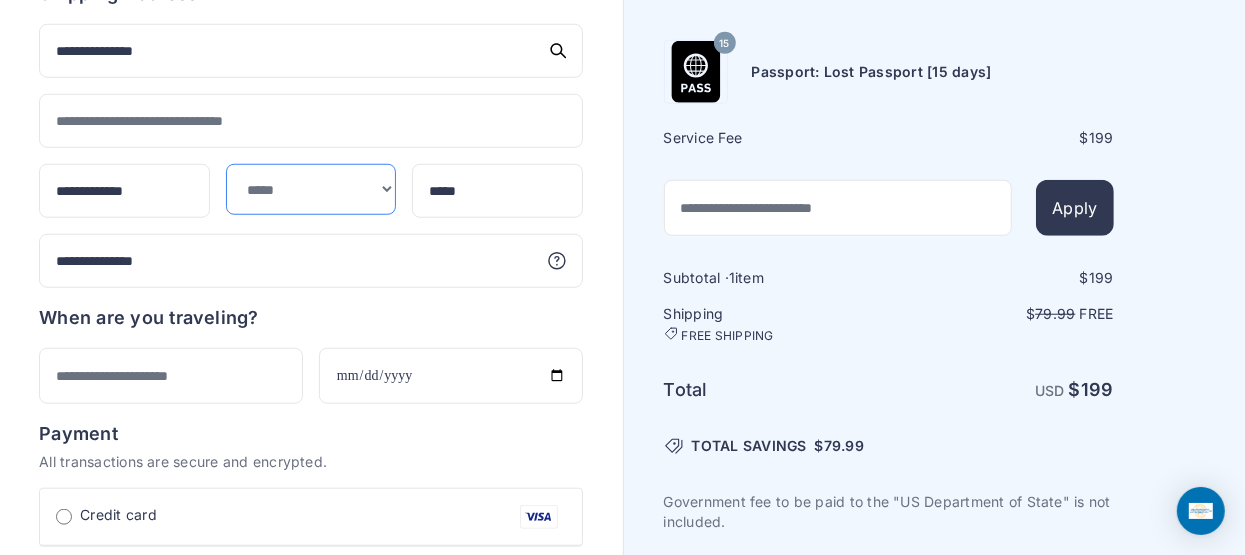 select on "**" 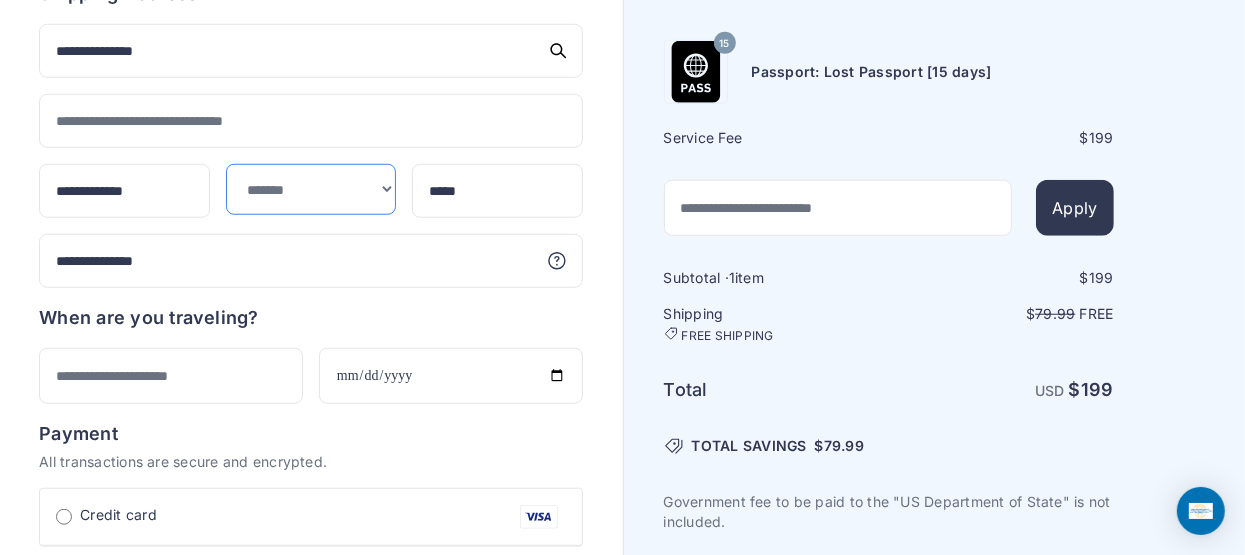 click on "**********" at bounding box center [311, 190] 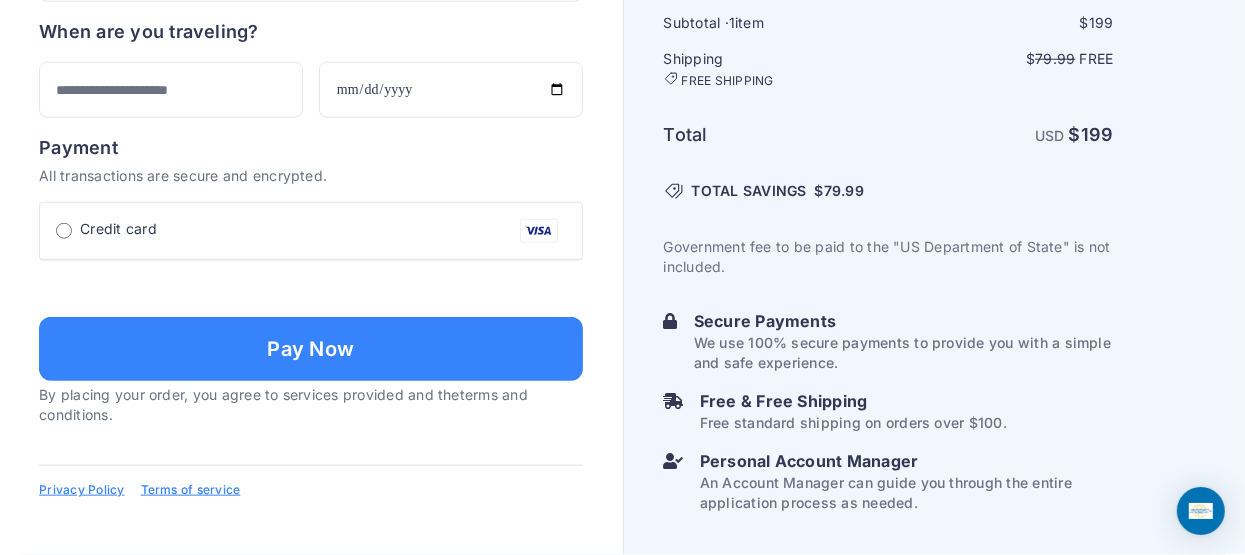 scroll, scrollTop: 1653, scrollLeft: 0, axis: vertical 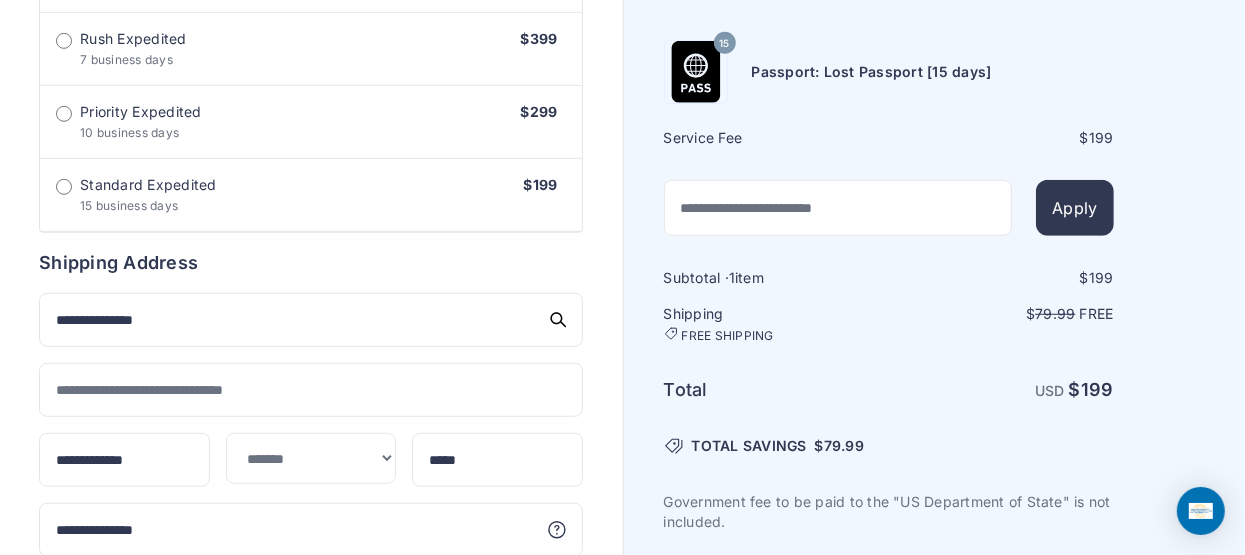 drag, startPoint x: 224, startPoint y: 15, endPoint x: 0, endPoint y: -7, distance: 225.07776 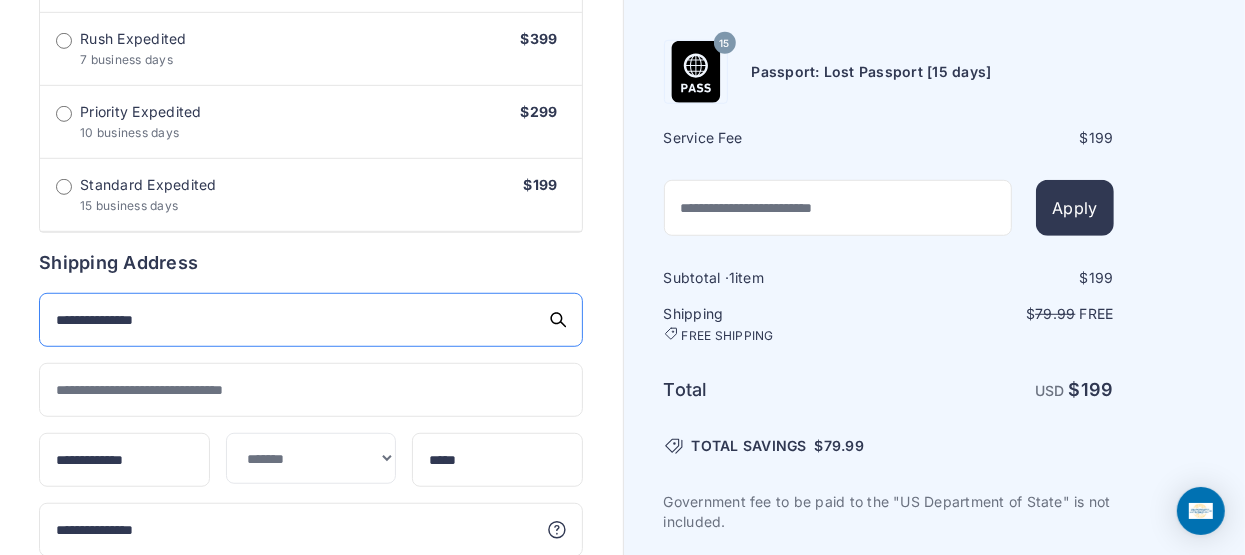 drag, startPoint x: 188, startPoint y: 317, endPoint x: 0, endPoint y: 296, distance: 189.16924 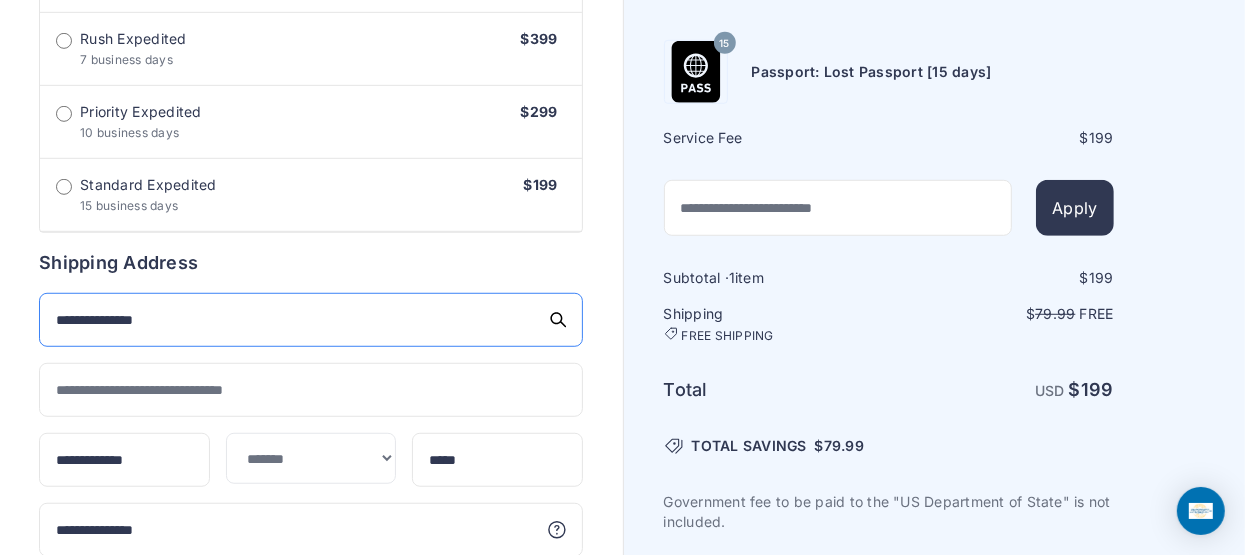 click on "Order summary
$ 199
15
199 1 199 79.99 Free $" at bounding box center (310, 202) 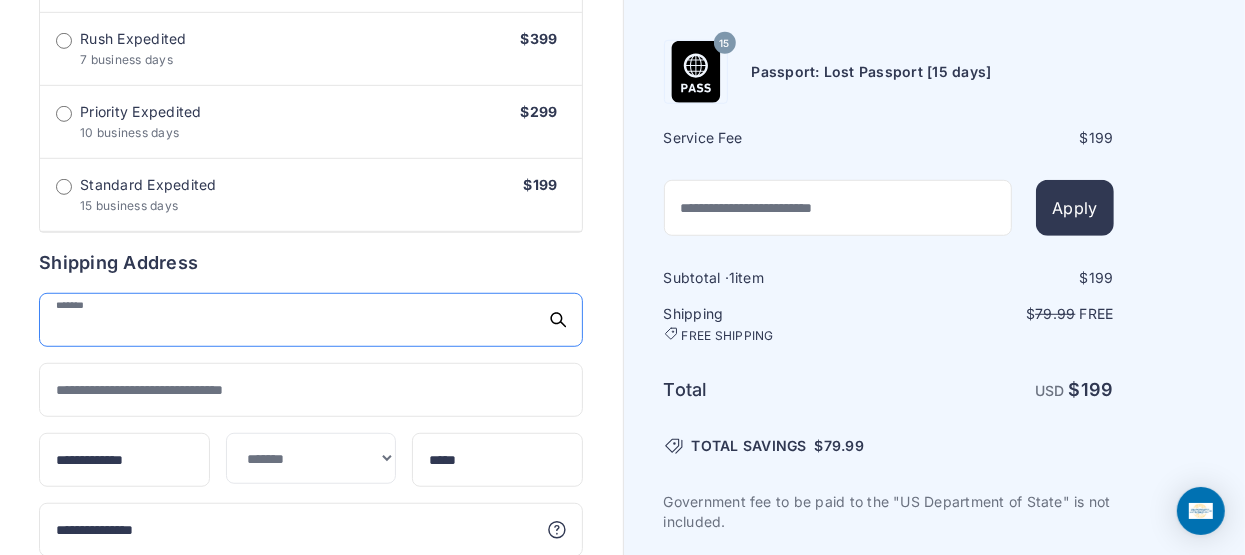 type 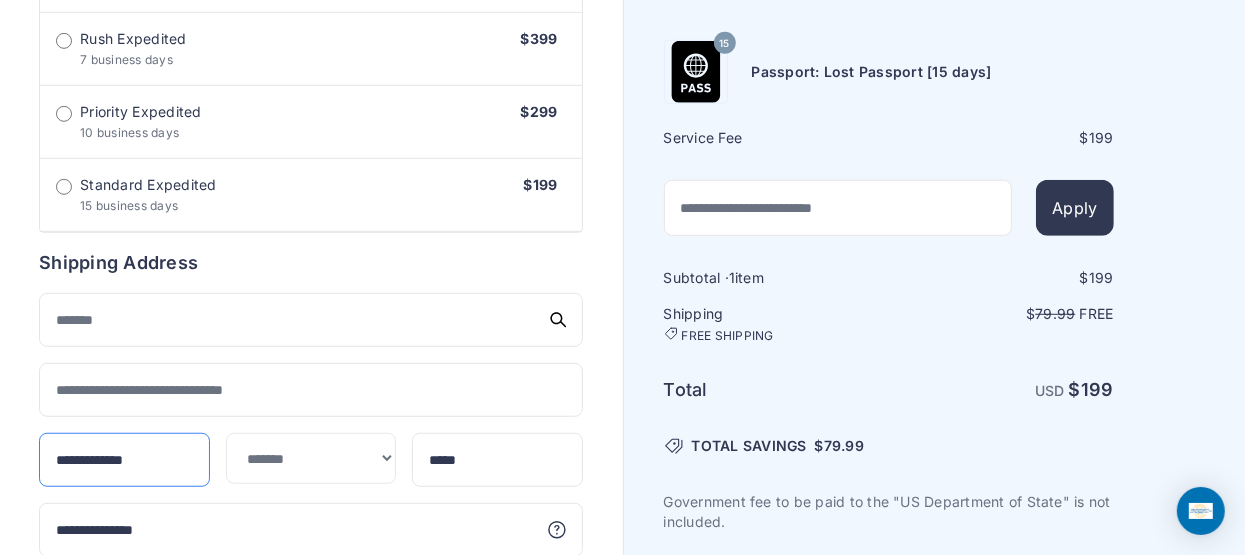 drag, startPoint x: 120, startPoint y: 442, endPoint x: 3, endPoint y: 428, distance: 117.83463 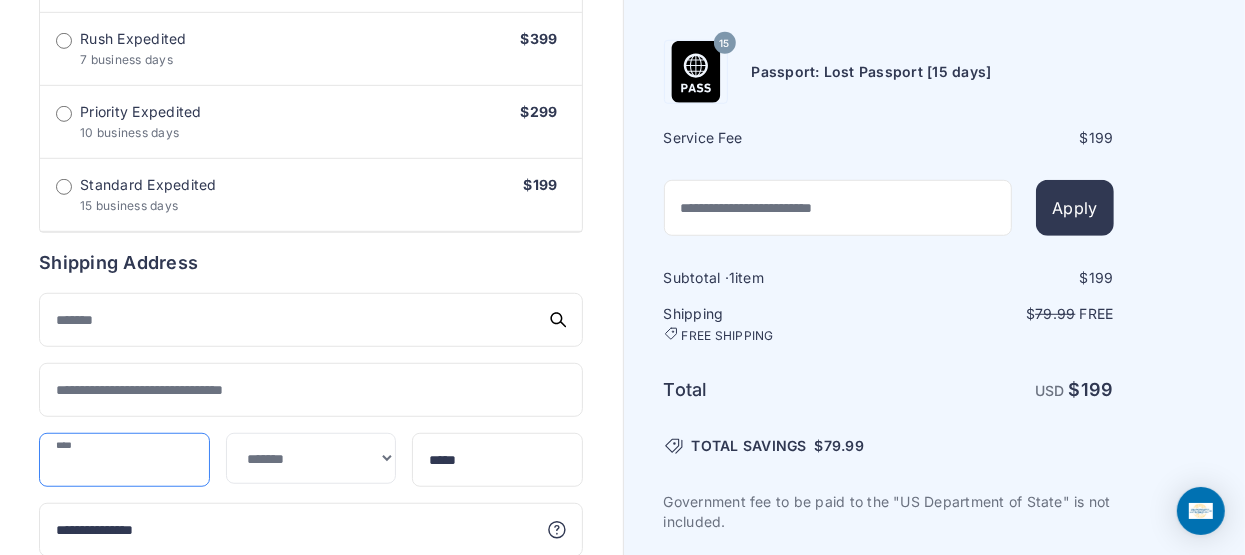type 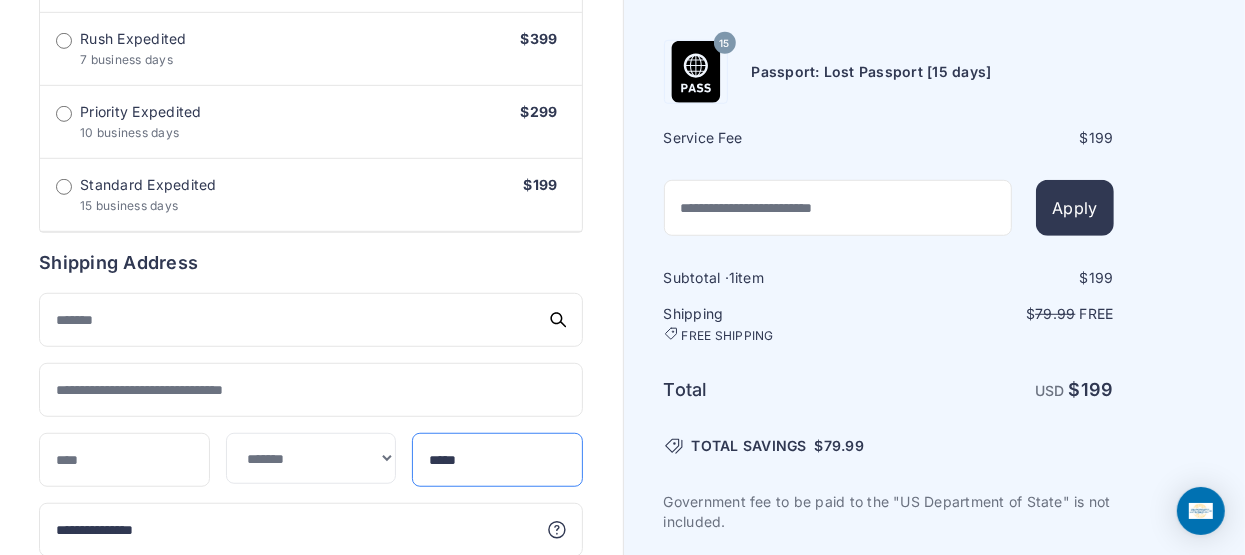 drag, startPoint x: 479, startPoint y: 447, endPoint x: 390, endPoint y: 449, distance: 89.02247 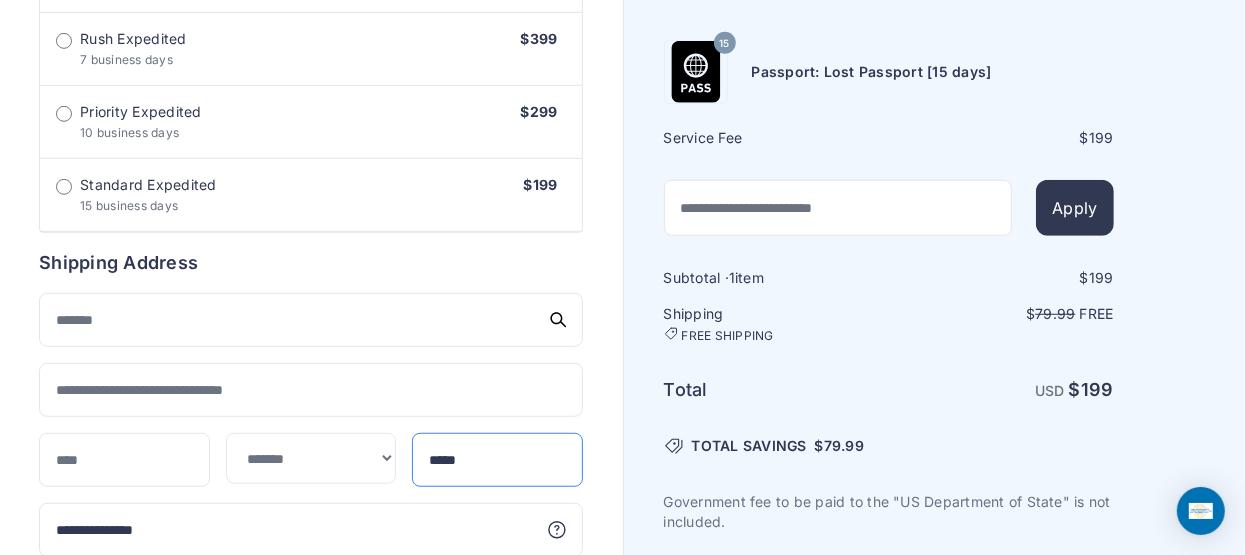 click on "**********" at bounding box center [310, 460] 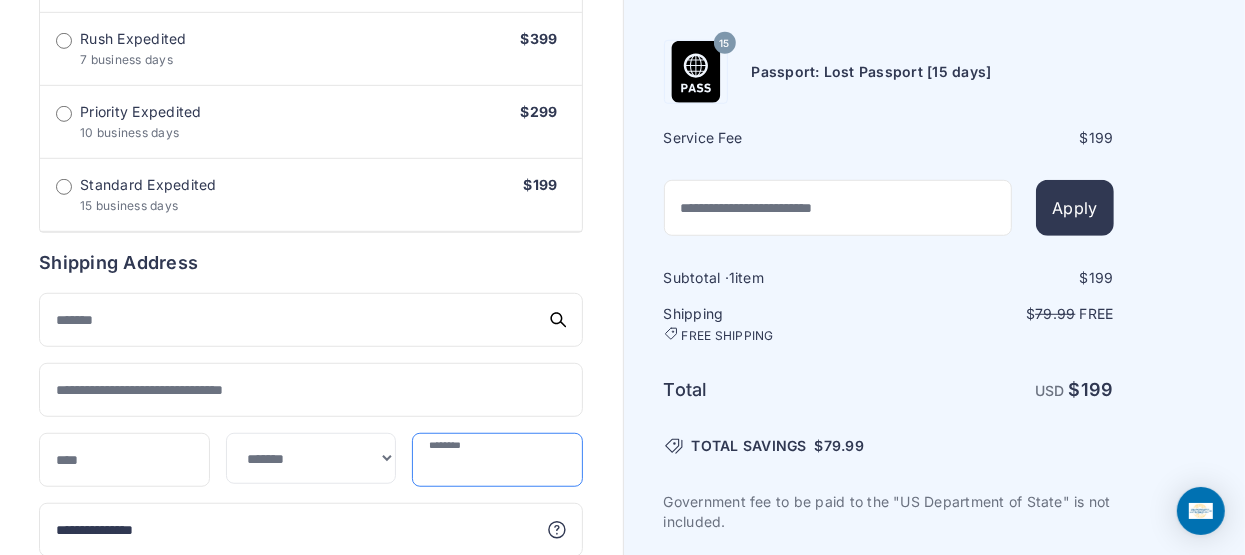 type 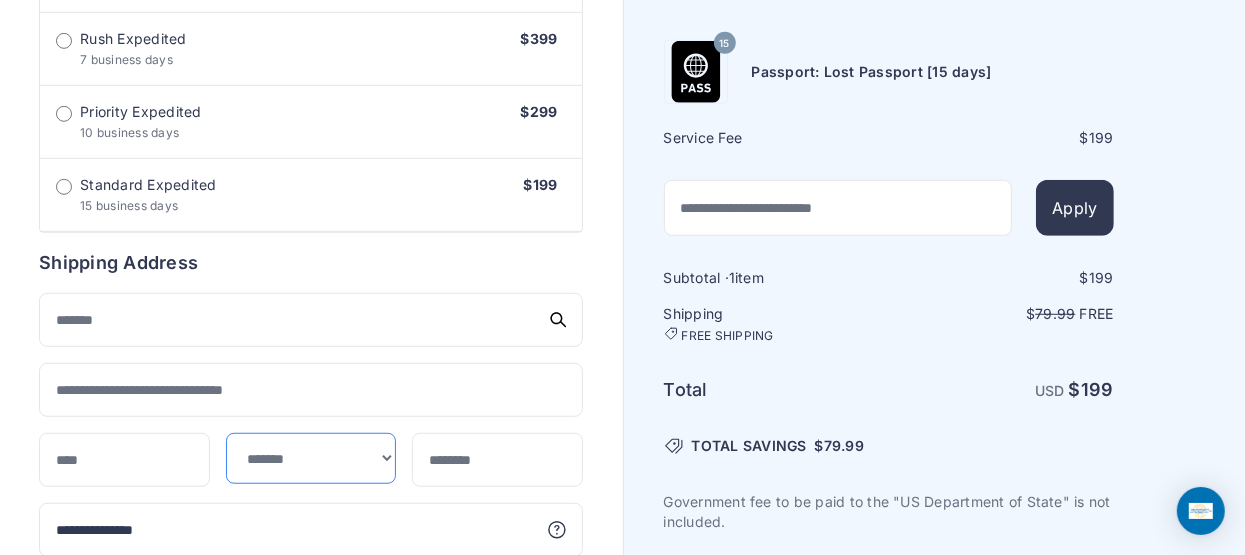 drag, startPoint x: 316, startPoint y: 445, endPoint x: 222, endPoint y: 429, distance: 95.35198 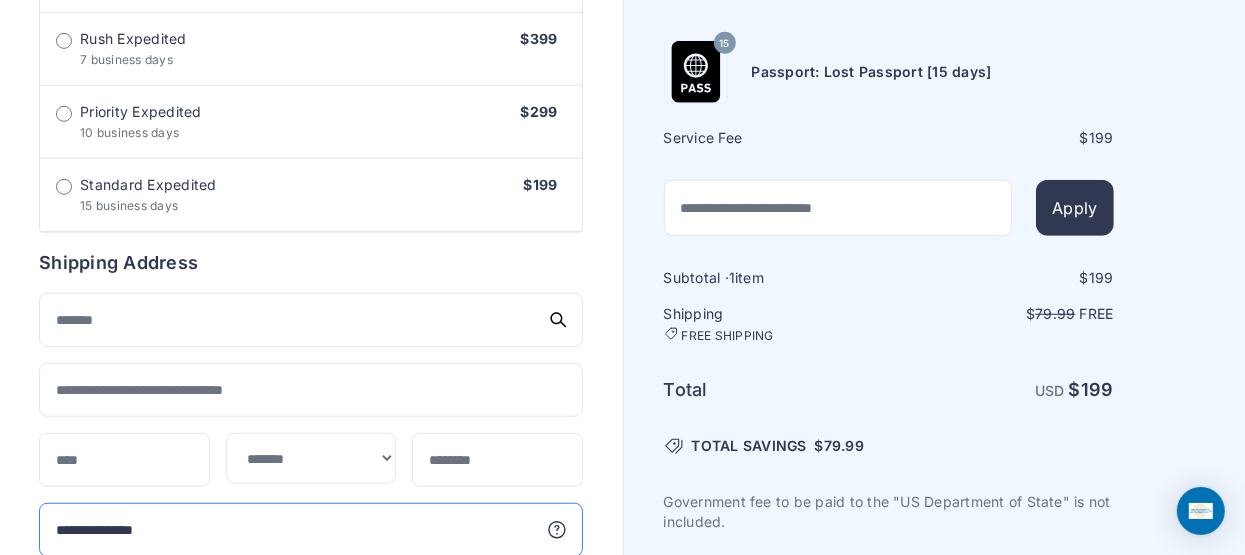 drag, startPoint x: 186, startPoint y: 524, endPoint x: 5, endPoint y: 510, distance: 181.54063 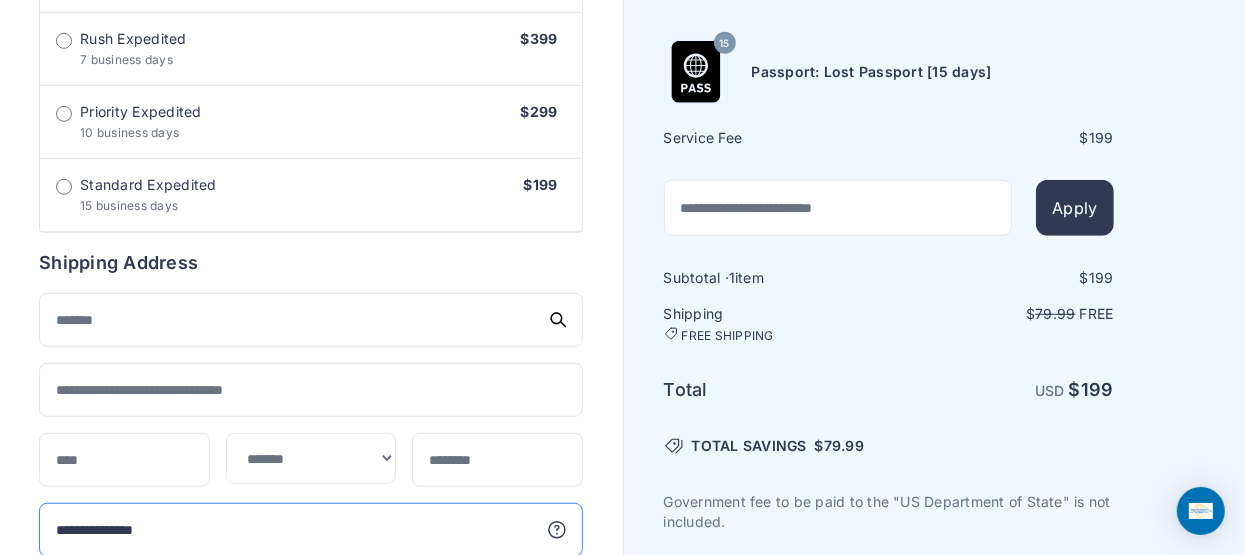 click on "Order summary
$ 199
15
199 1 199 79.99 Free $" at bounding box center (310, 202) 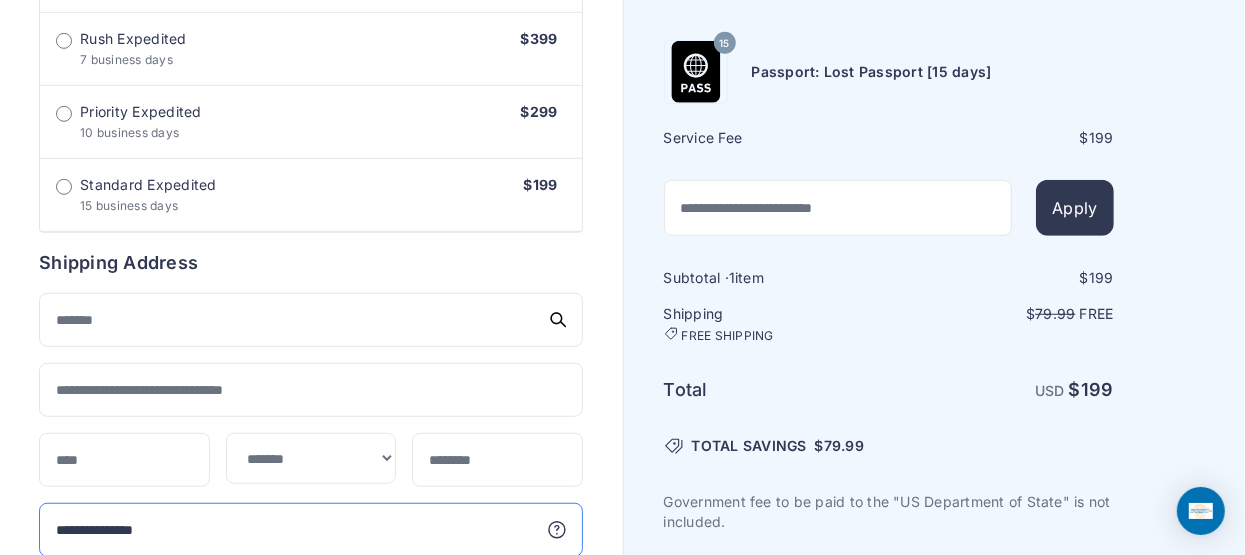 type 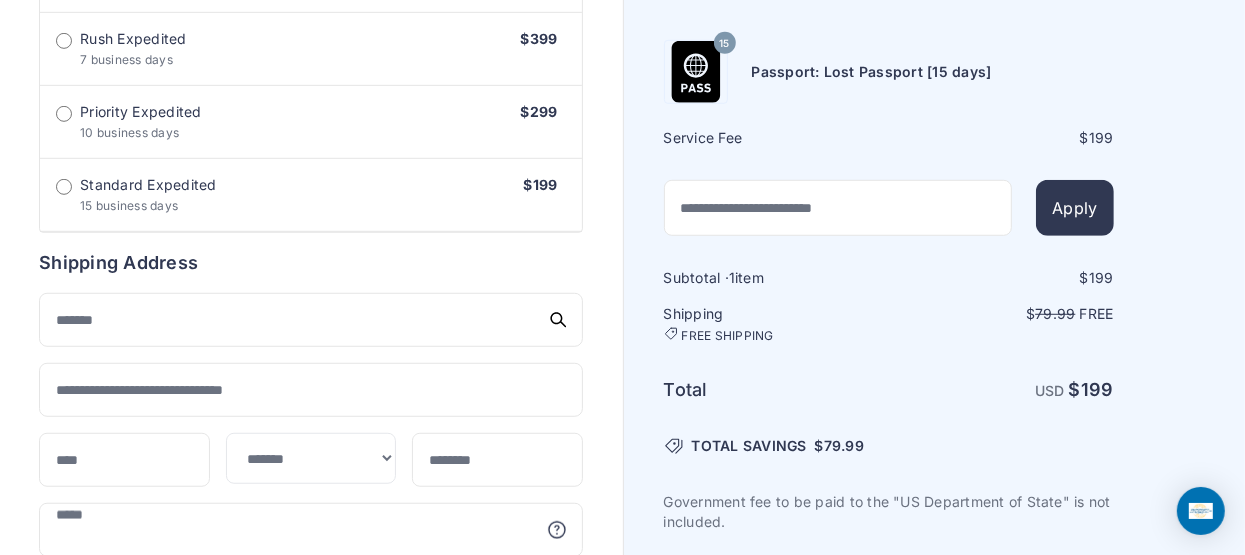 type 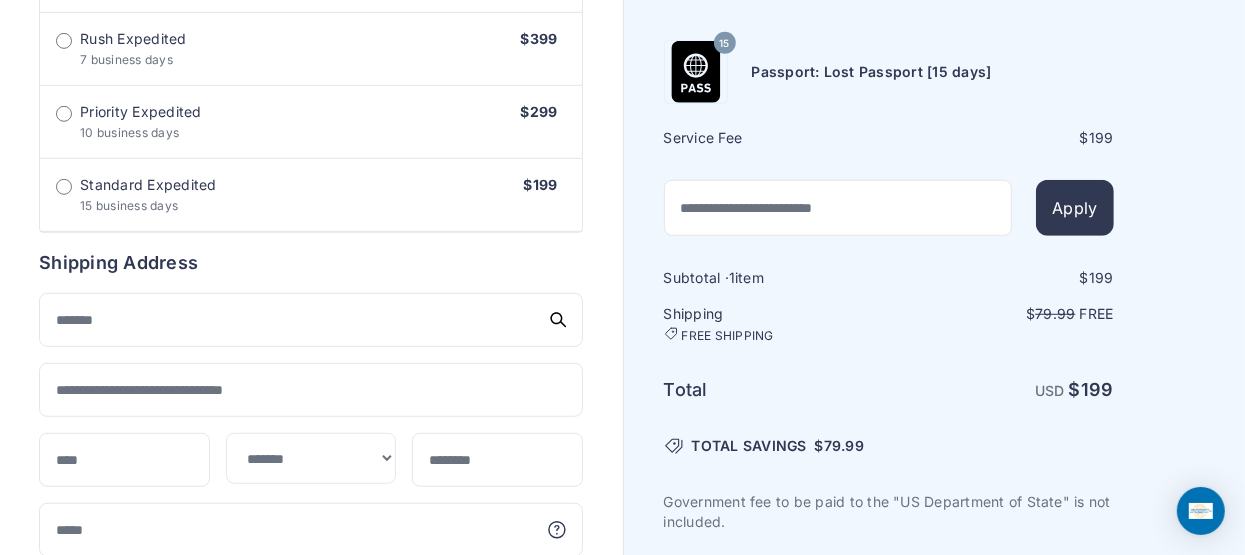 type 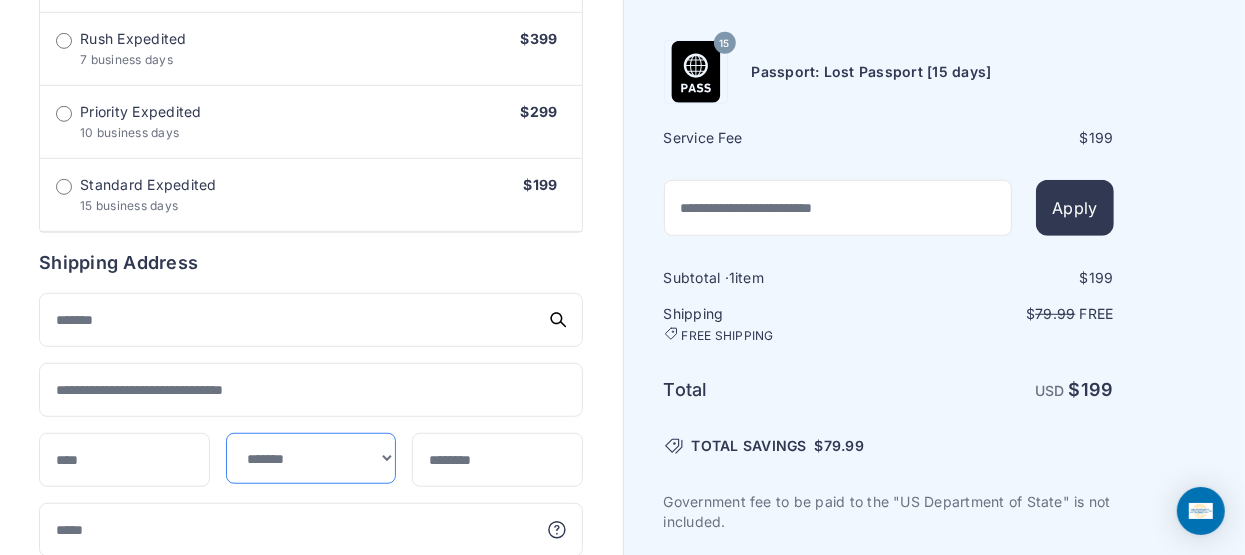 drag, startPoint x: 321, startPoint y: 437, endPoint x: 225, endPoint y: 431, distance: 96.18732 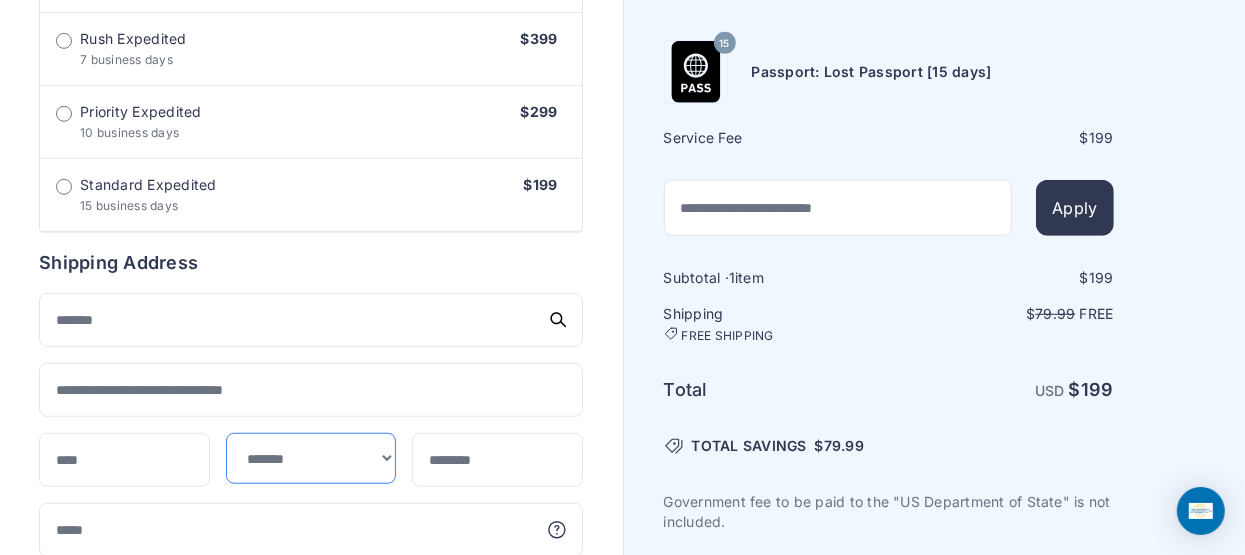 drag, startPoint x: 308, startPoint y: 448, endPoint x: 215, endPoint y: 432, distance: 94.36631 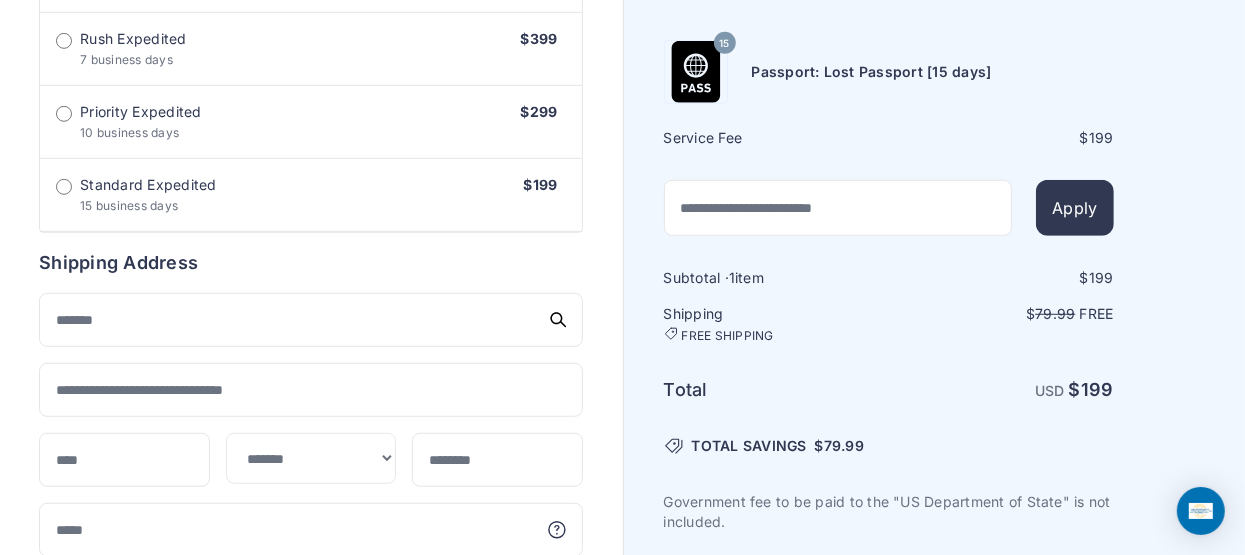 click on "Rush Expedited
7 business days
$399" at bounding box center [310, 49] 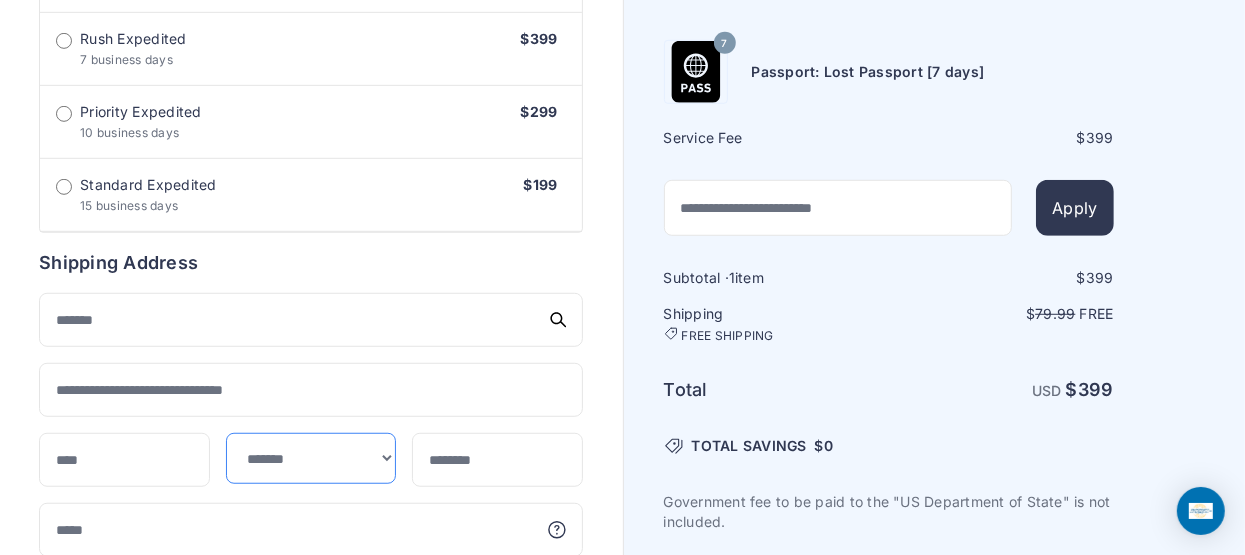 drag, startPoint x: 312, startPoint y: 444, endPoint x: 198, endPoint y: 440, distance: 114.07015 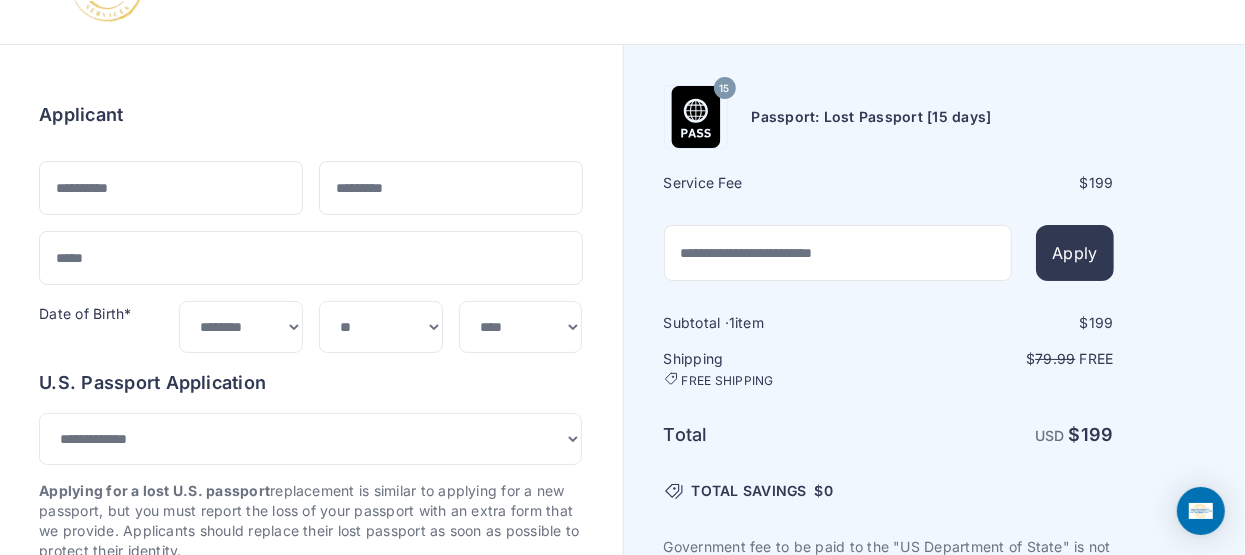 scroll, scrollTop: 68, scrollLeft: 0, axis: vertical 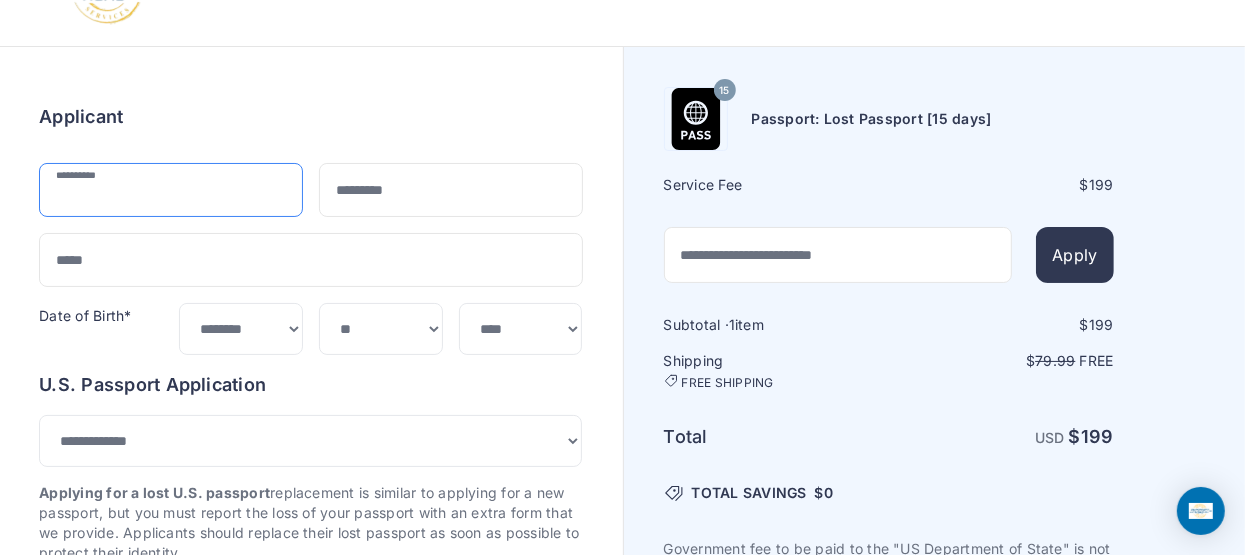 click at bounding box center (171, 190) 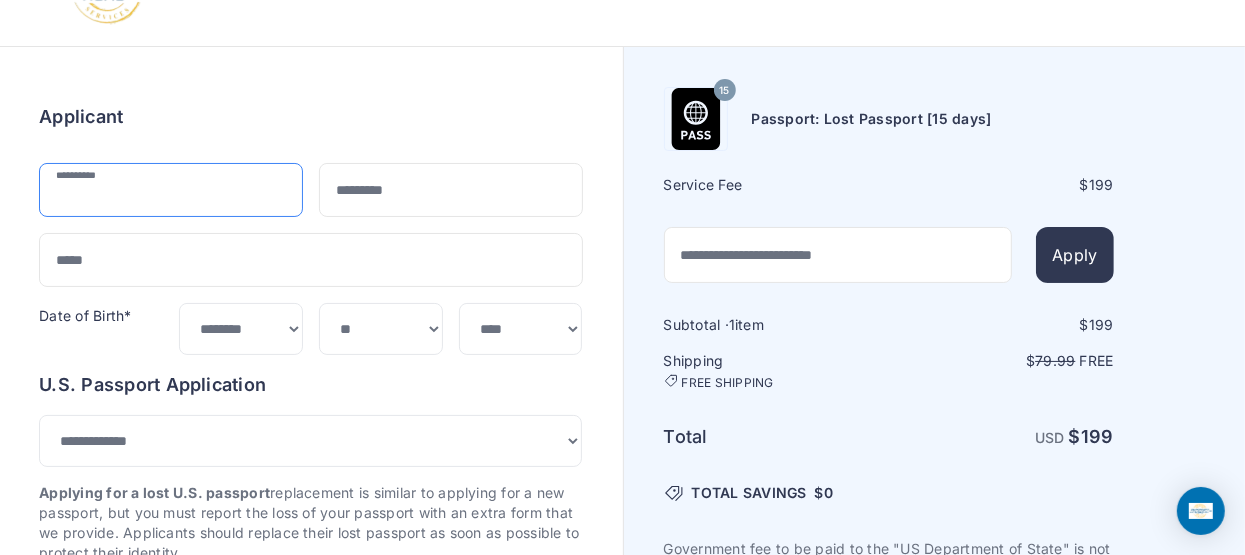 type on "********" 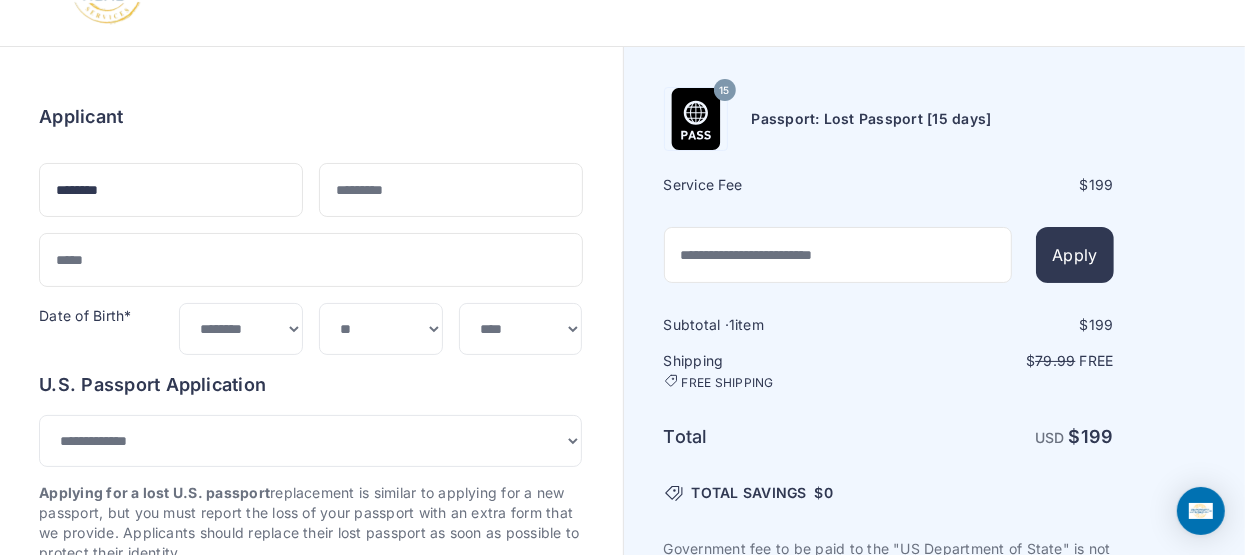 type on "******" 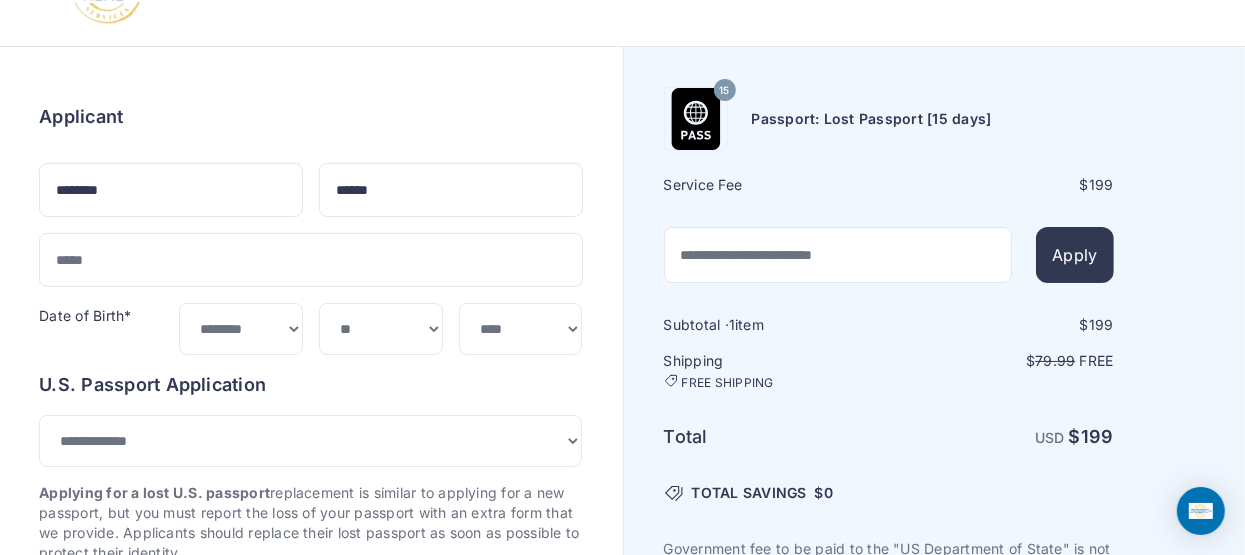 type on "**********" 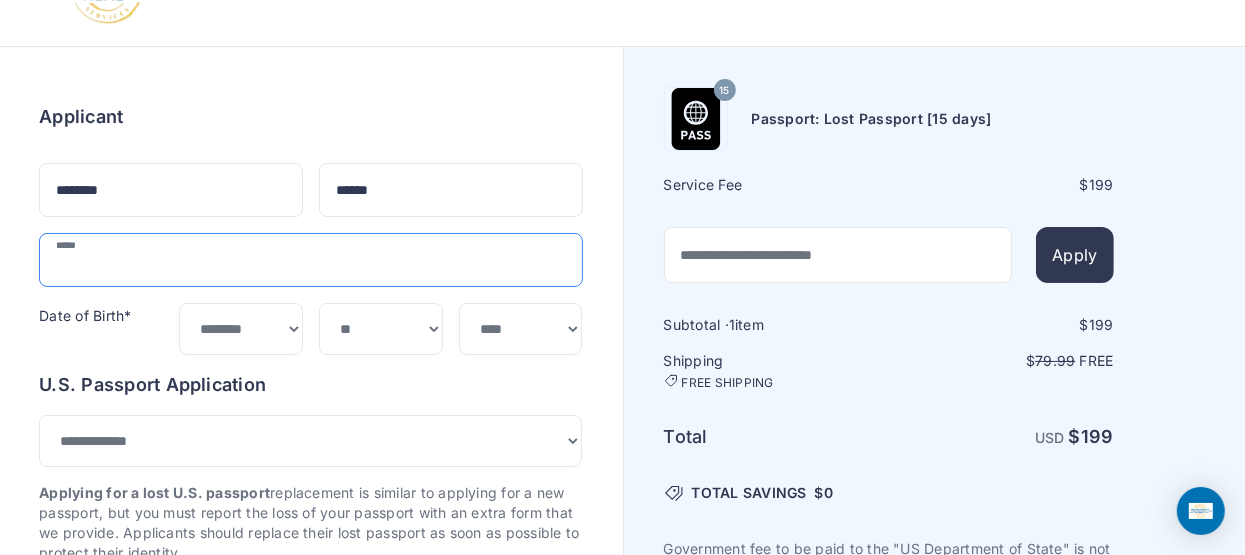 click at bounding box center [310, 260] 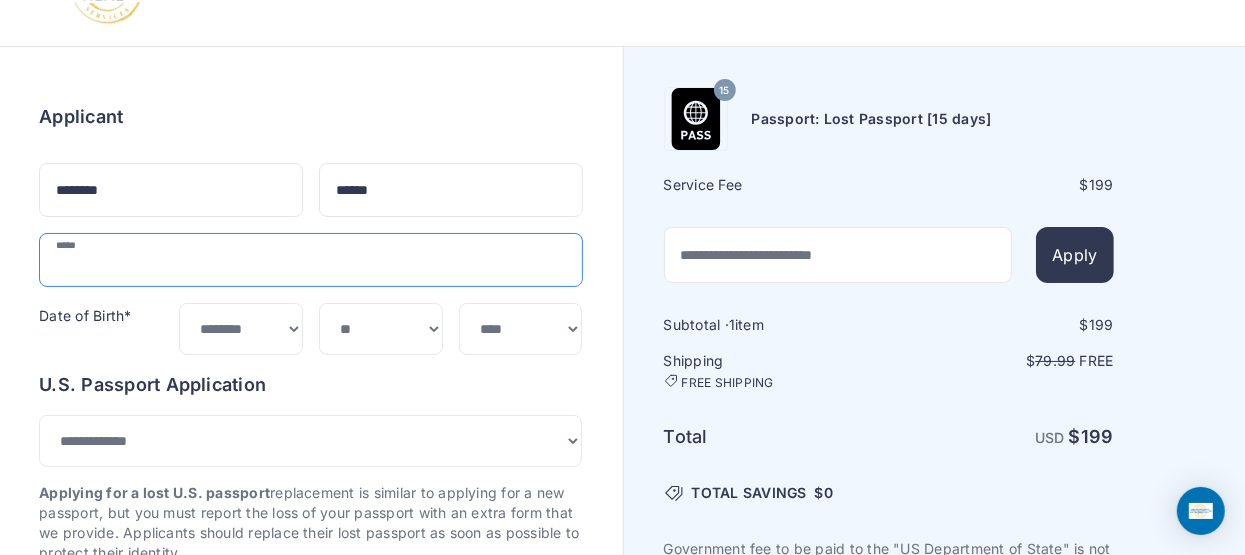 type on "**********" 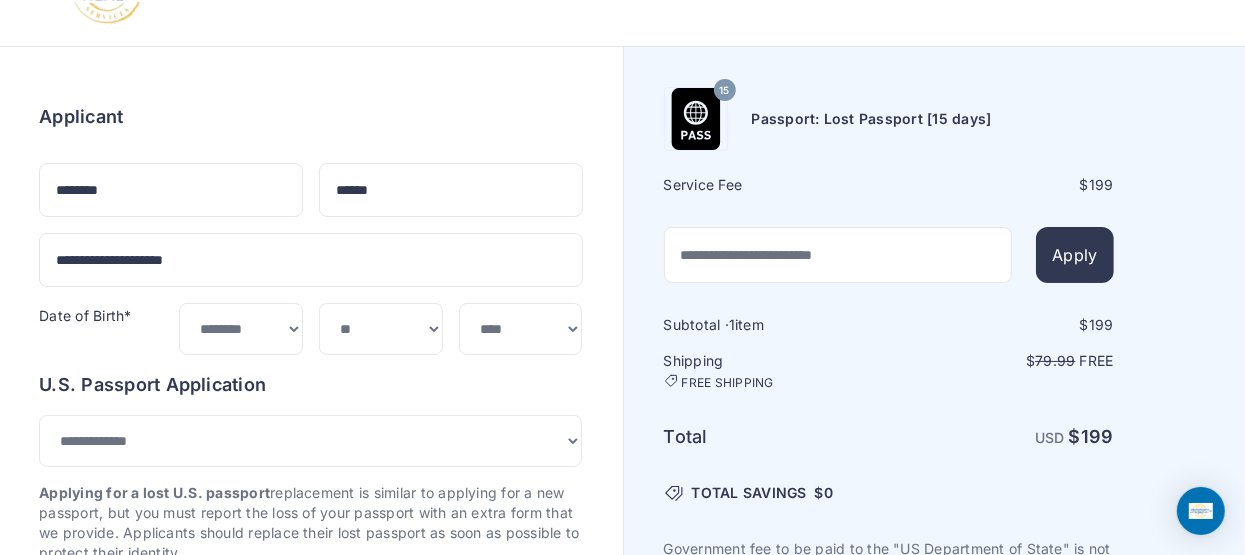 click on "Date of Birth*" at bounding box center (101, 329) 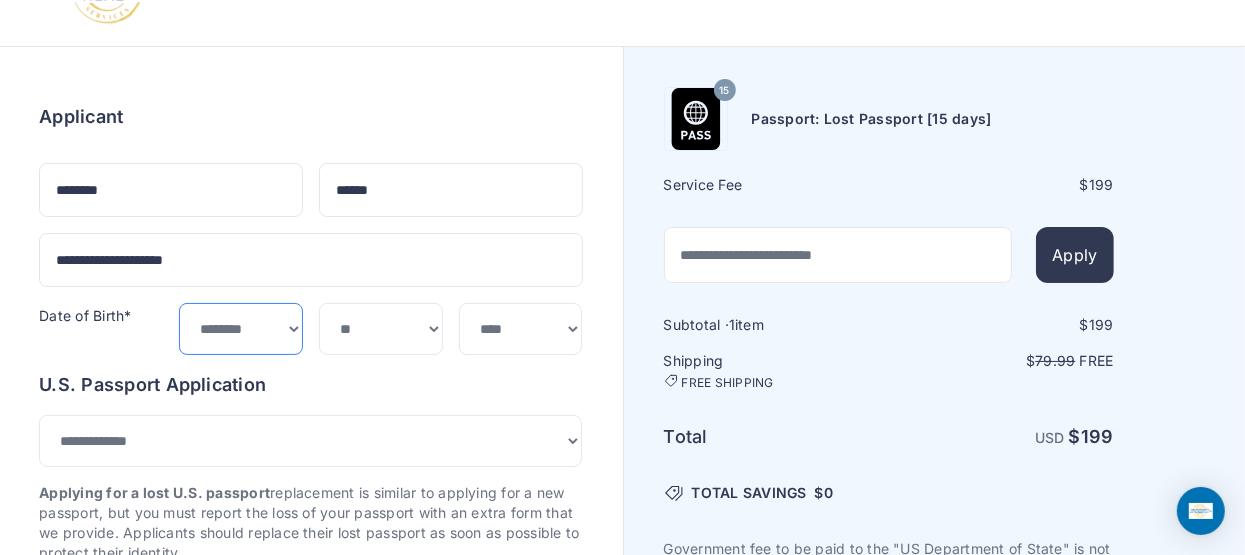 click on "*****
*******
********
*****
*****
***
****
****
******
*********
*******
********
********" at bounding box center (241, 329) 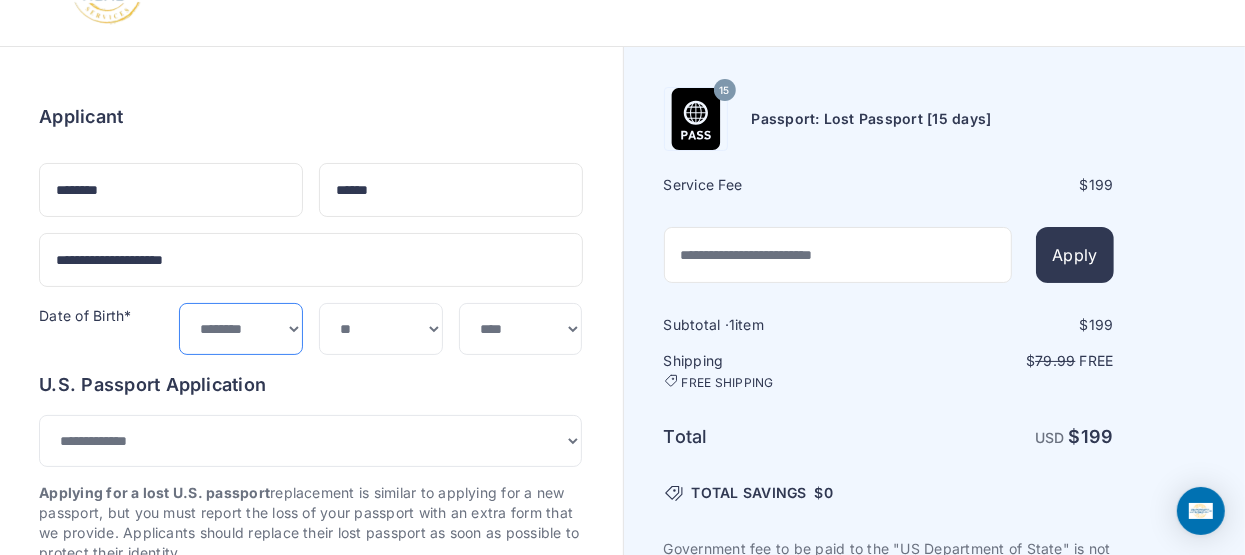 select on "*" 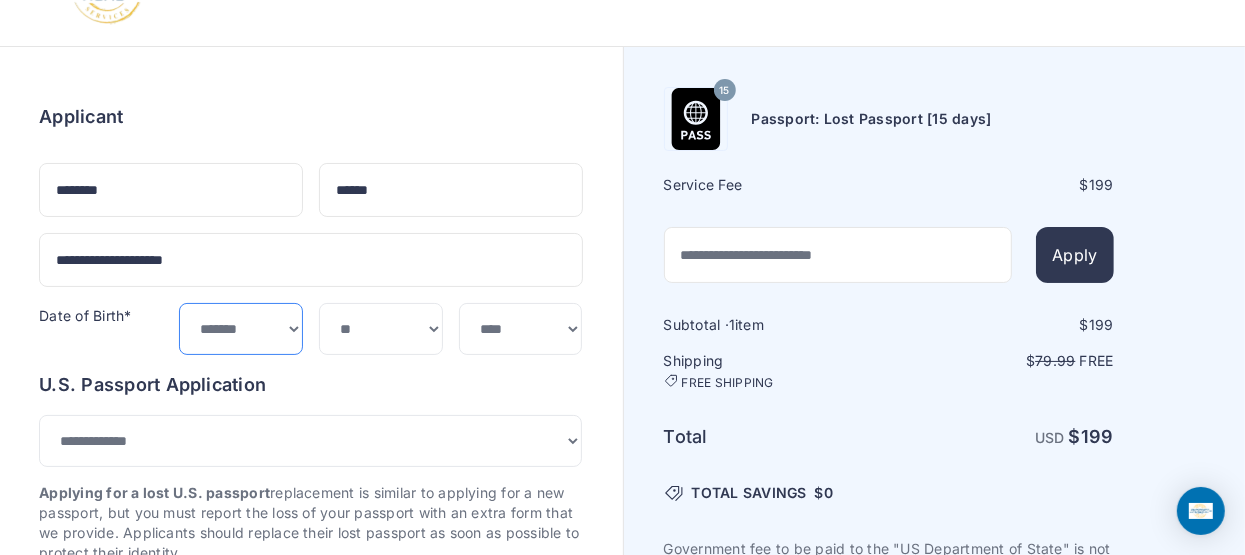 click on "*****
*******
********
*****
*****
***
****
****
******
*********
*******
********
********" at bounding box center [241, 329] 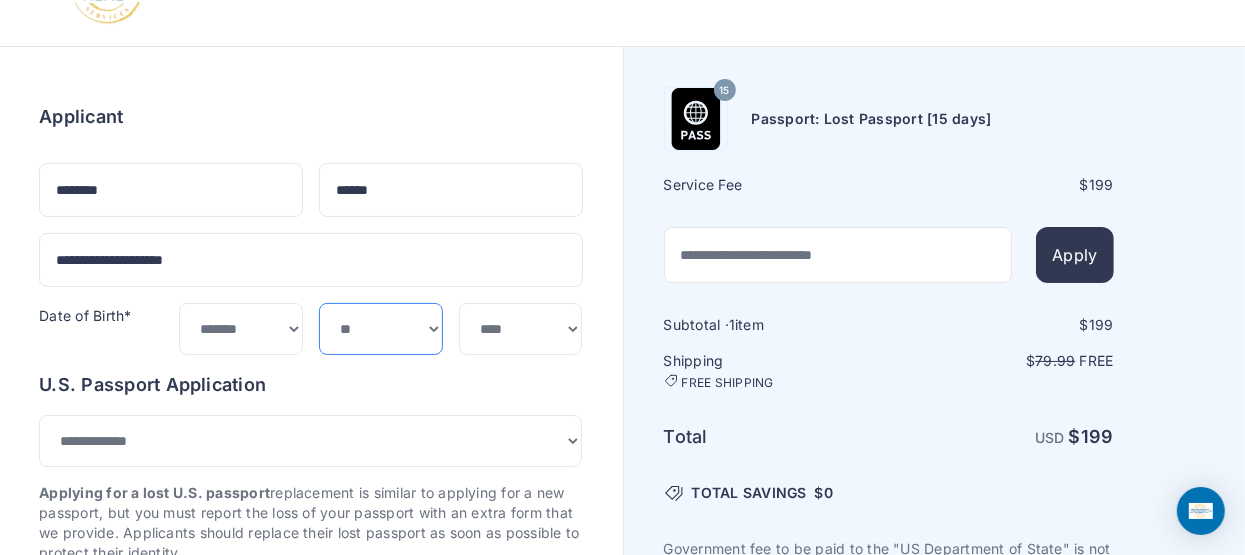 click on "***
*
*
*
*
*
*
*
*
*
**
**
**
**
** ** ** ** ** **" at bounding box center [381, 329] 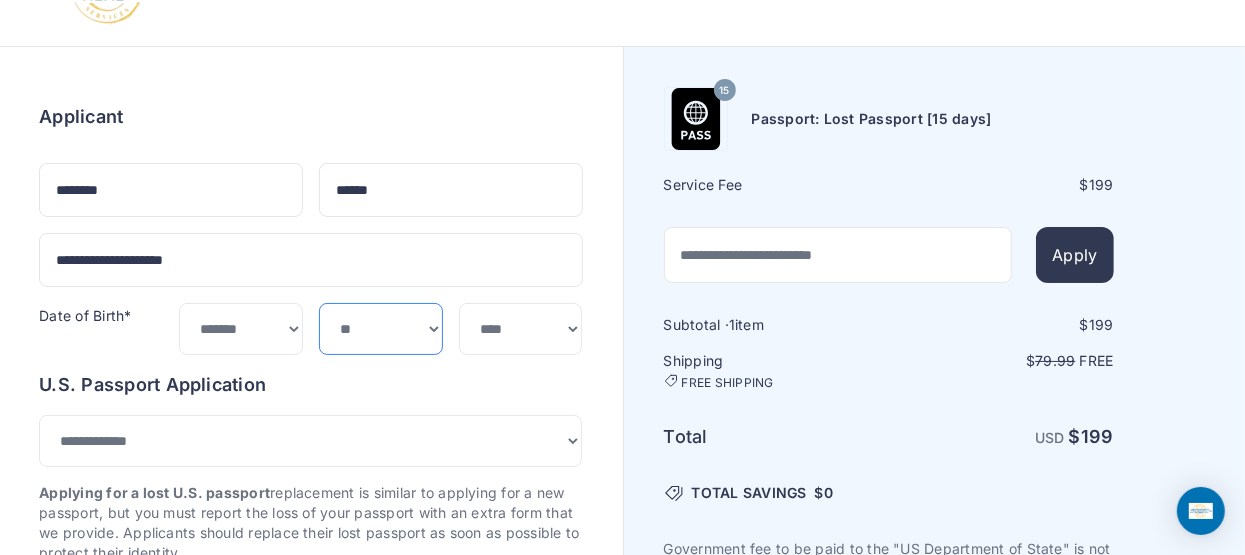 select on "**" 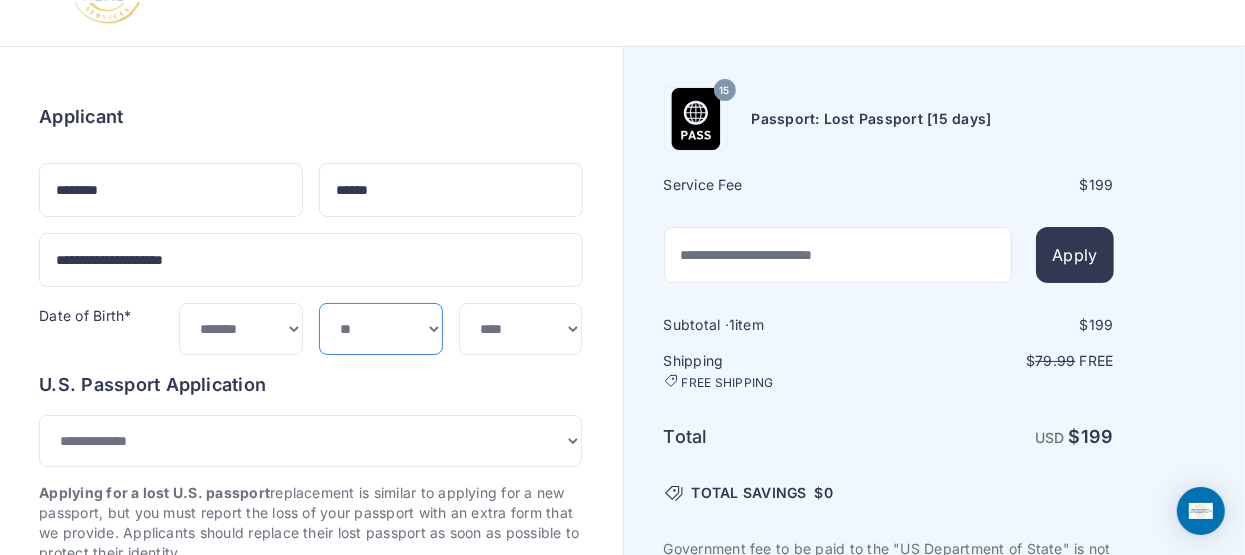 click on "***
*
*
*
*
*
*
*
*
*
**
**
**
**
** ** ** ** ** **" at bounding box center [381, 329] 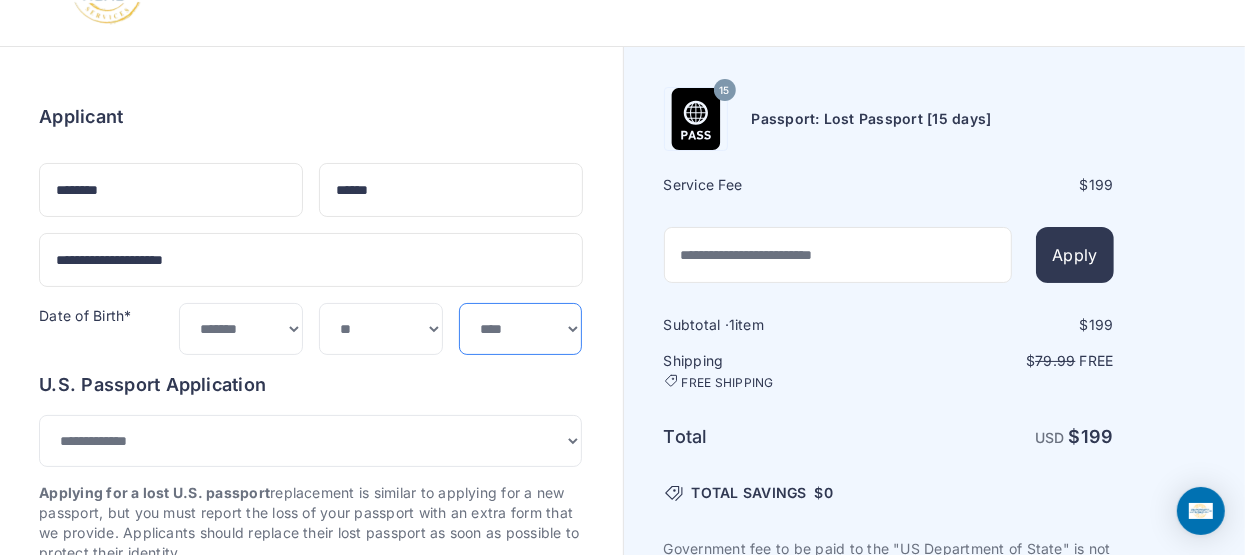 click on "****
****
****
****
****
****
****
****
****
****
****
****
****
**** **** **** **** **** **** **** **** **** **** ****" at bounding box center (521, 329) 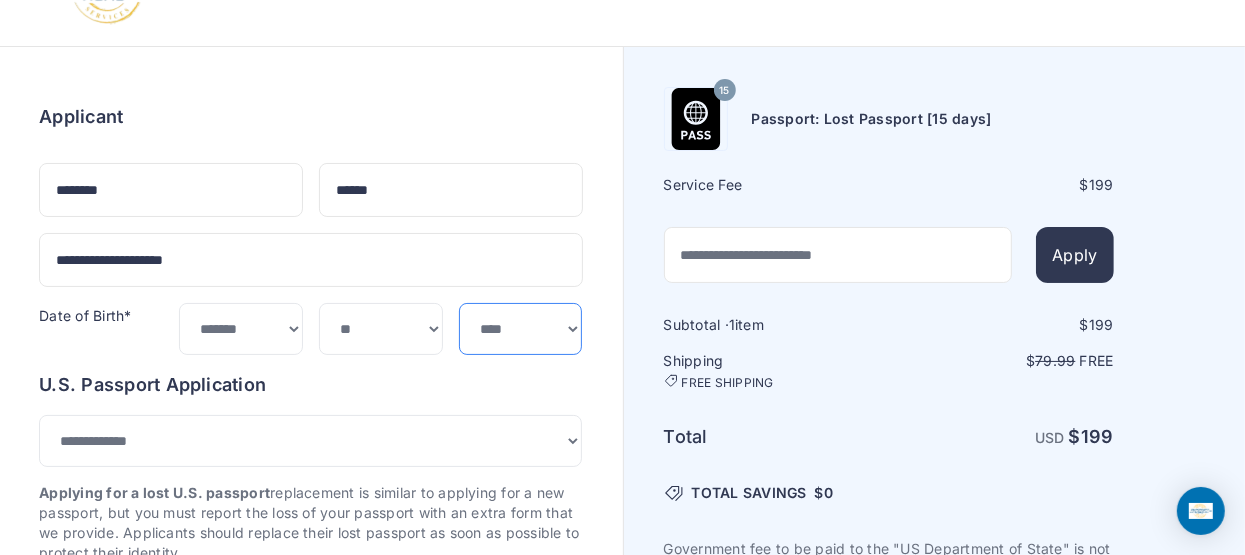 select on "****" 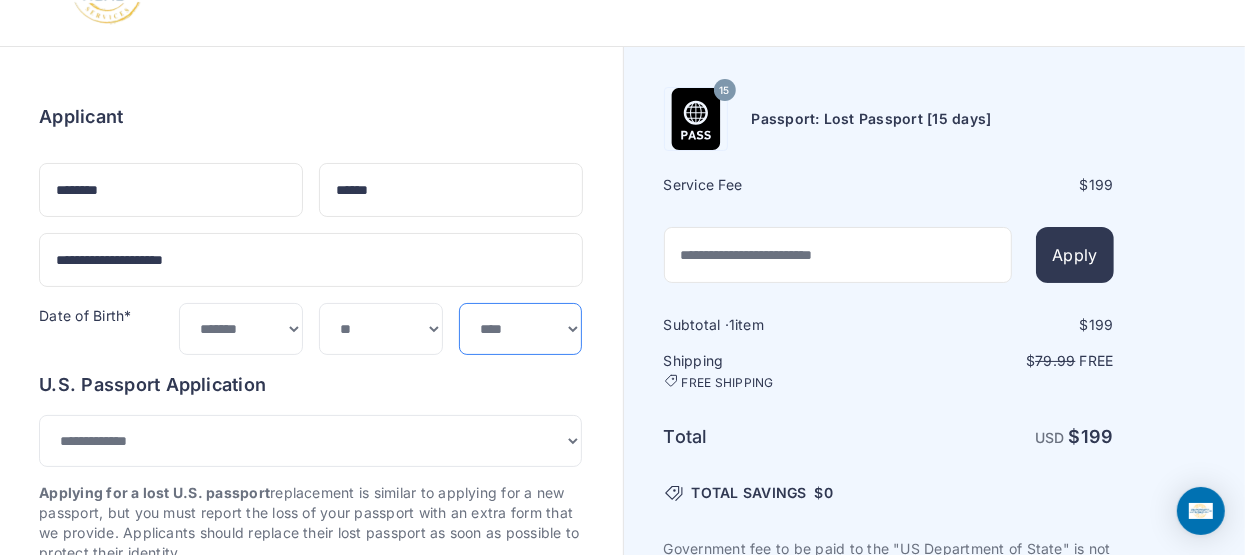 click on "****
****
****
****
****
****
****
****
****
****
****
****
****
**** **** **** **** **** **** **** **** **** **** ****" at bounding box center (521, 329) 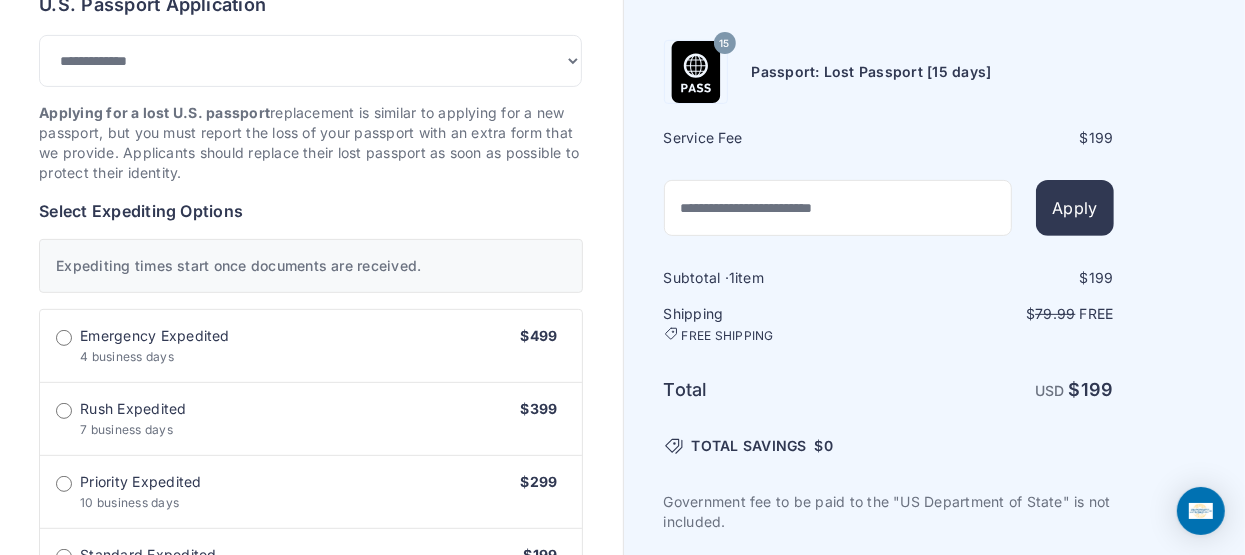 scroll, scrollTop: 459, scrollLeft: 0, axis: vertical 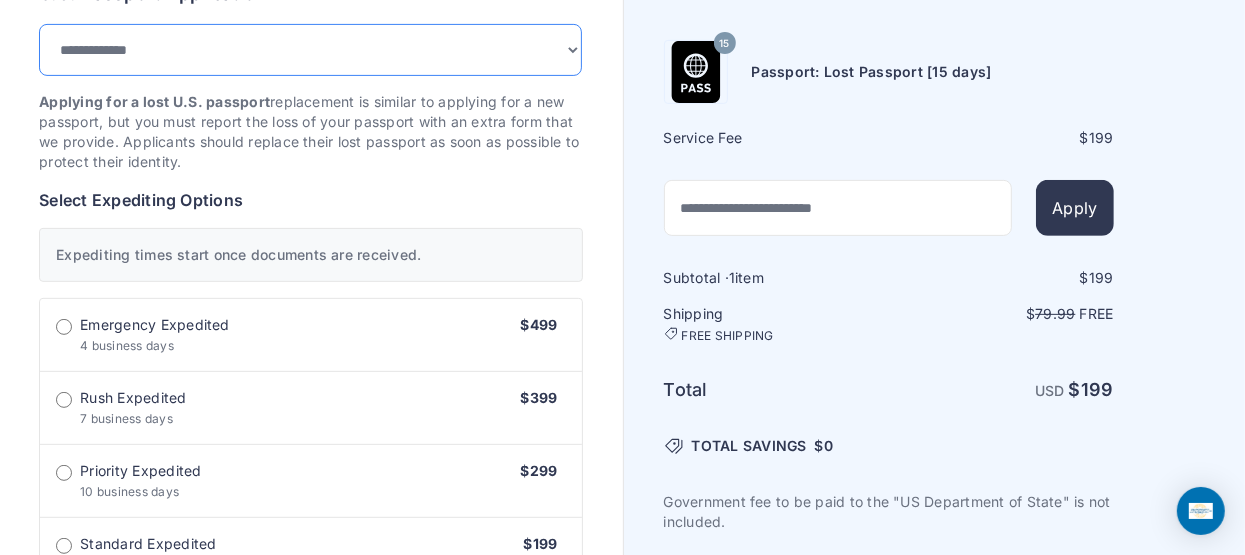 click on "**********" at bounding box center (310, 50) 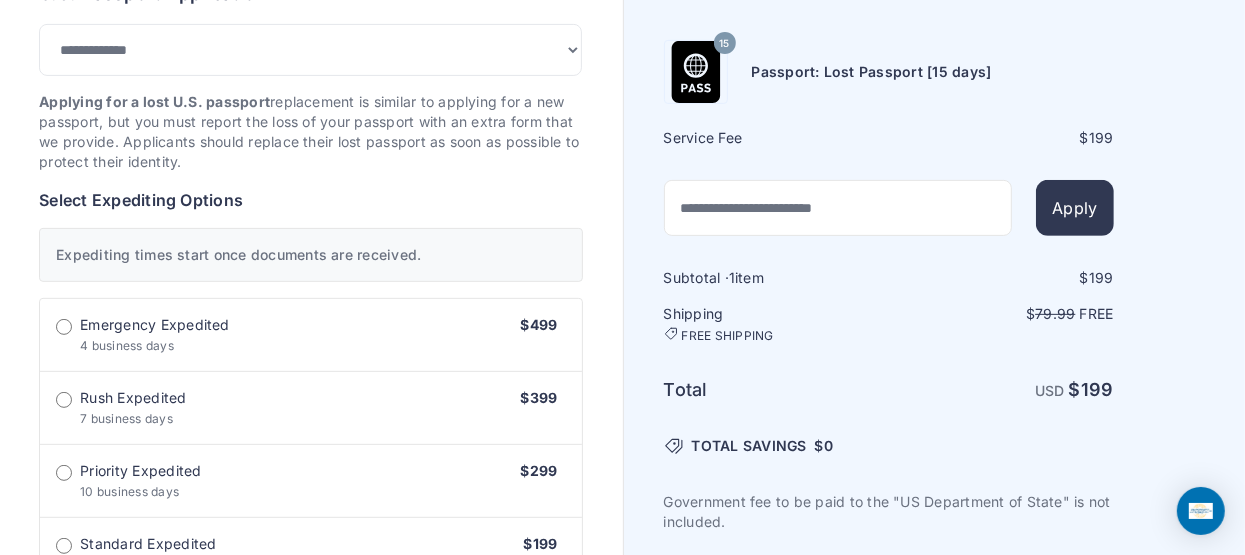 click on "Order summary
$ 199
15
199 1 199 79.99 Free $" at bounding box center [310, 561] 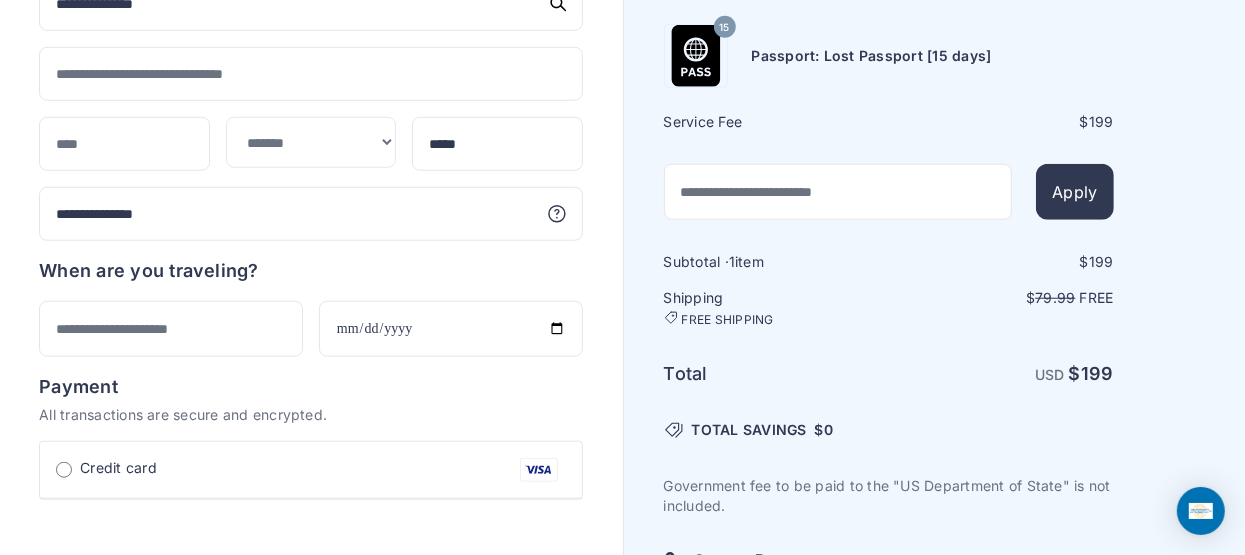 scroll, scrollTop: 1142, scrollLeft: 0, axis: vertical 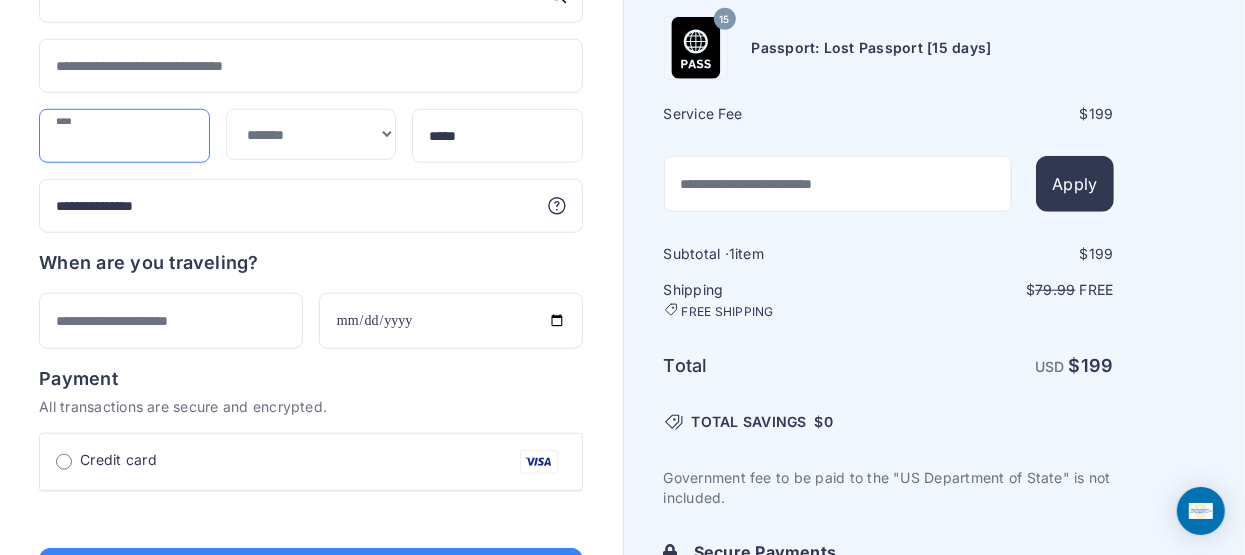 click at bounding box center (124, 136) 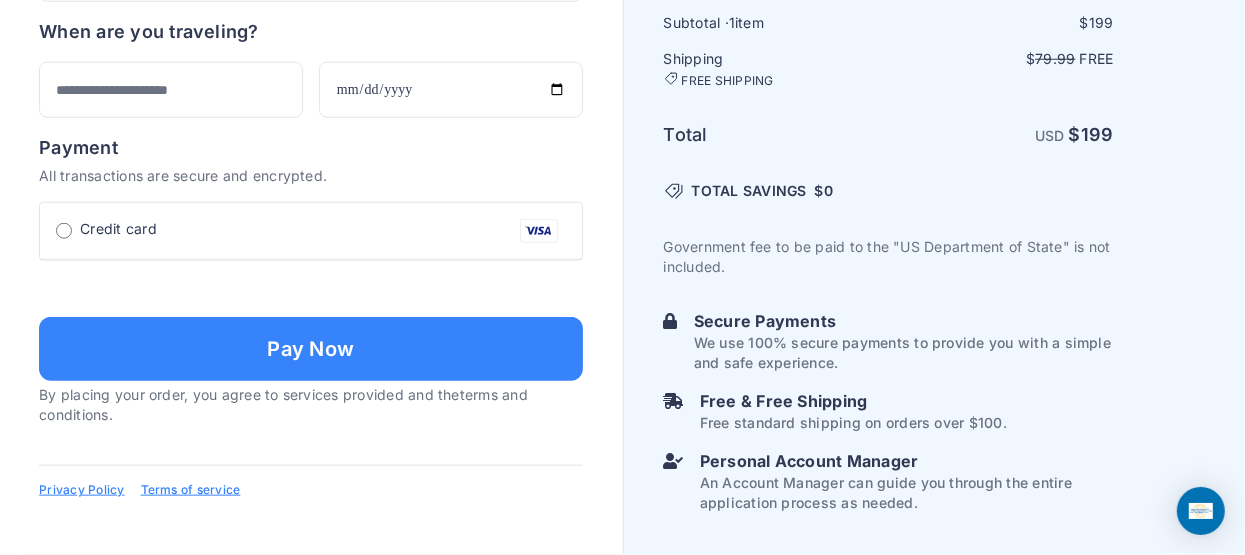 scroll, scrollTop: 1595, scrollLeft: 0, axis: vertical 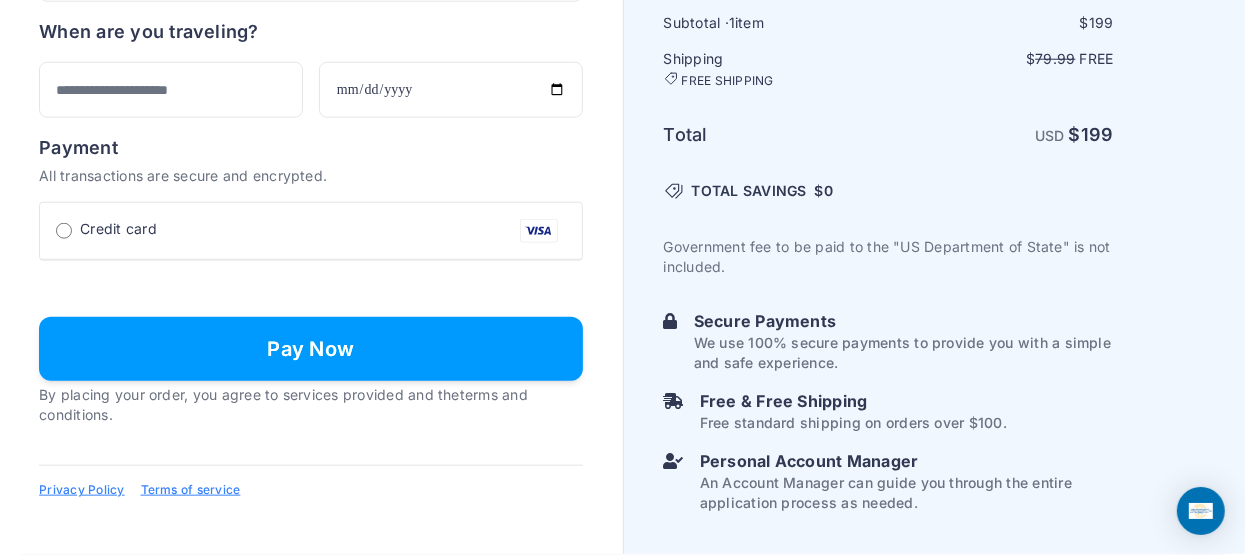 click on "Pay Now" at bounding box center [310, 349] 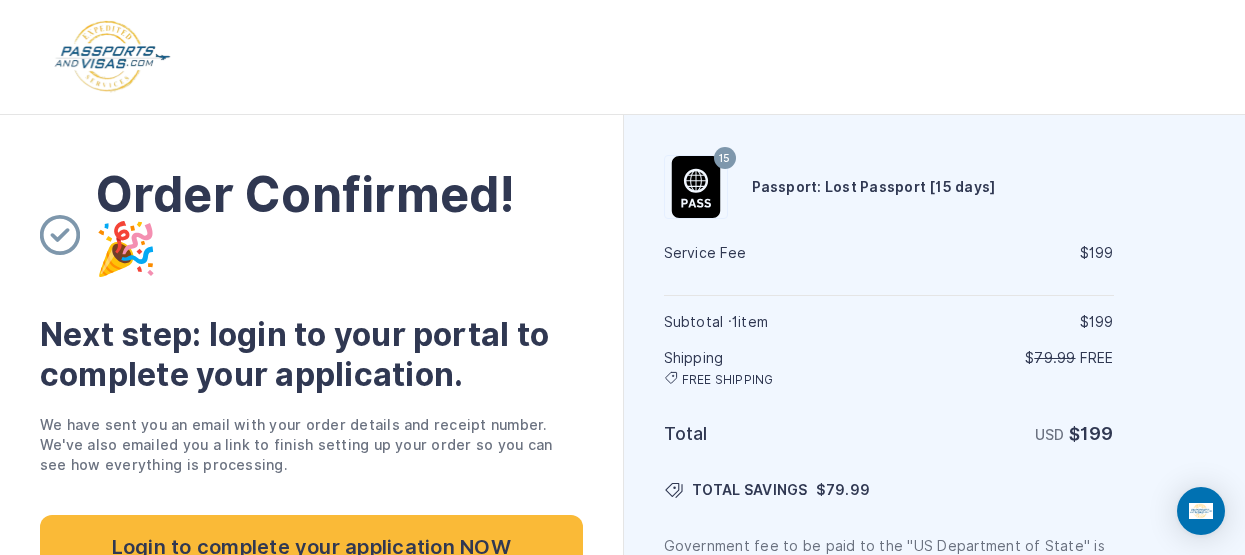 scroll, scrollTop: 0, scrollLeft: 0, axis: both 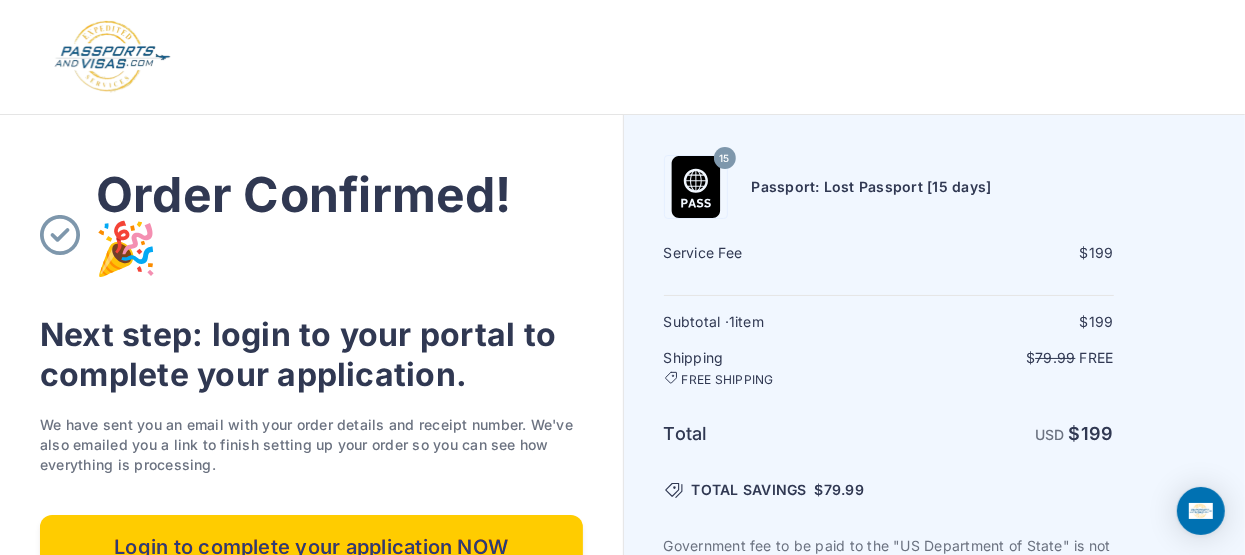 click on "Login to complete your application NOW" at bounding box center (311, 547) 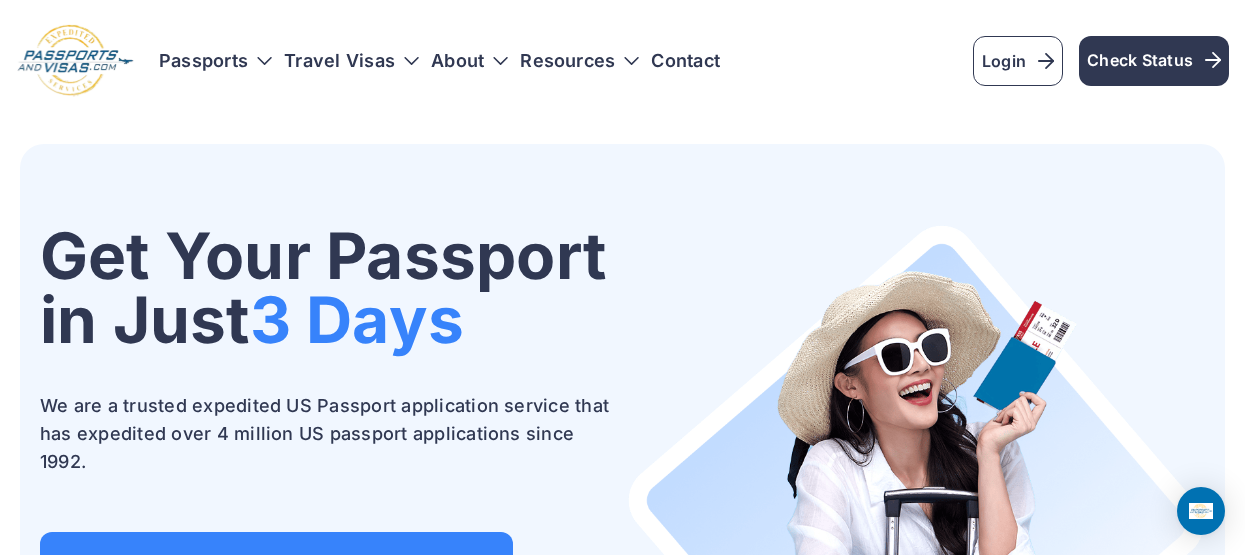 scroll, scrollTop: 0, scrollLeft: 0, axis: both 